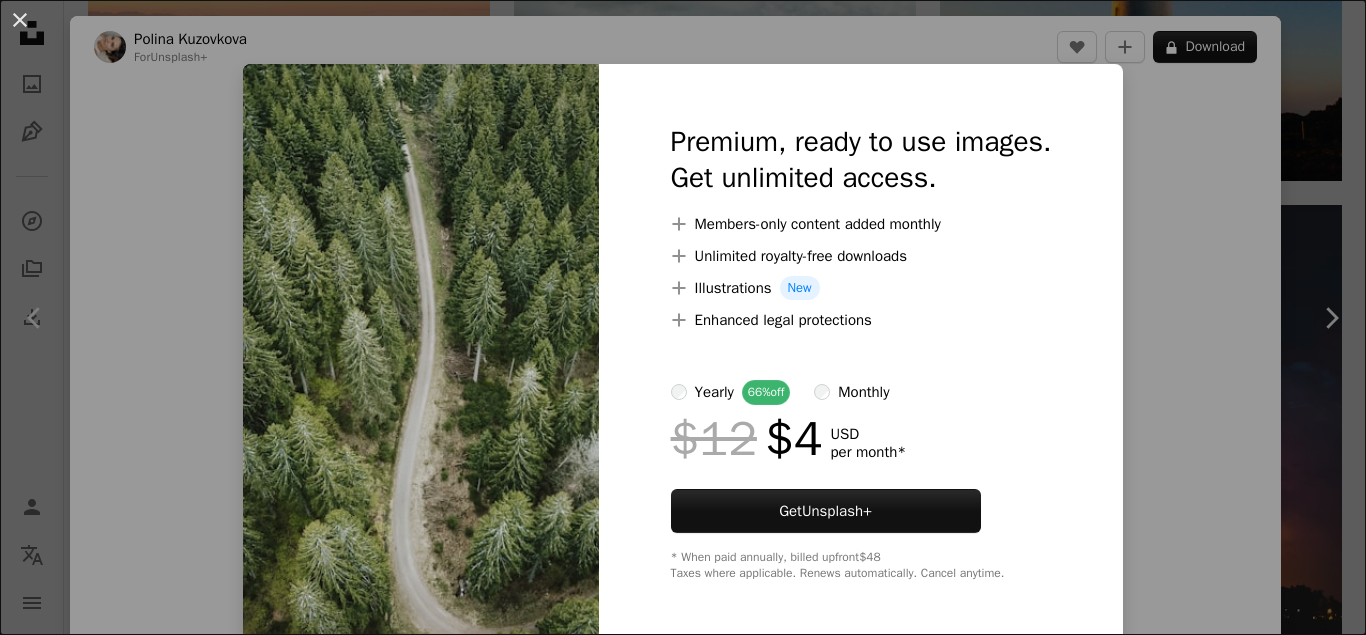 scroll, scrollTop: 14484, scrollLeft: 0, axis: vertical 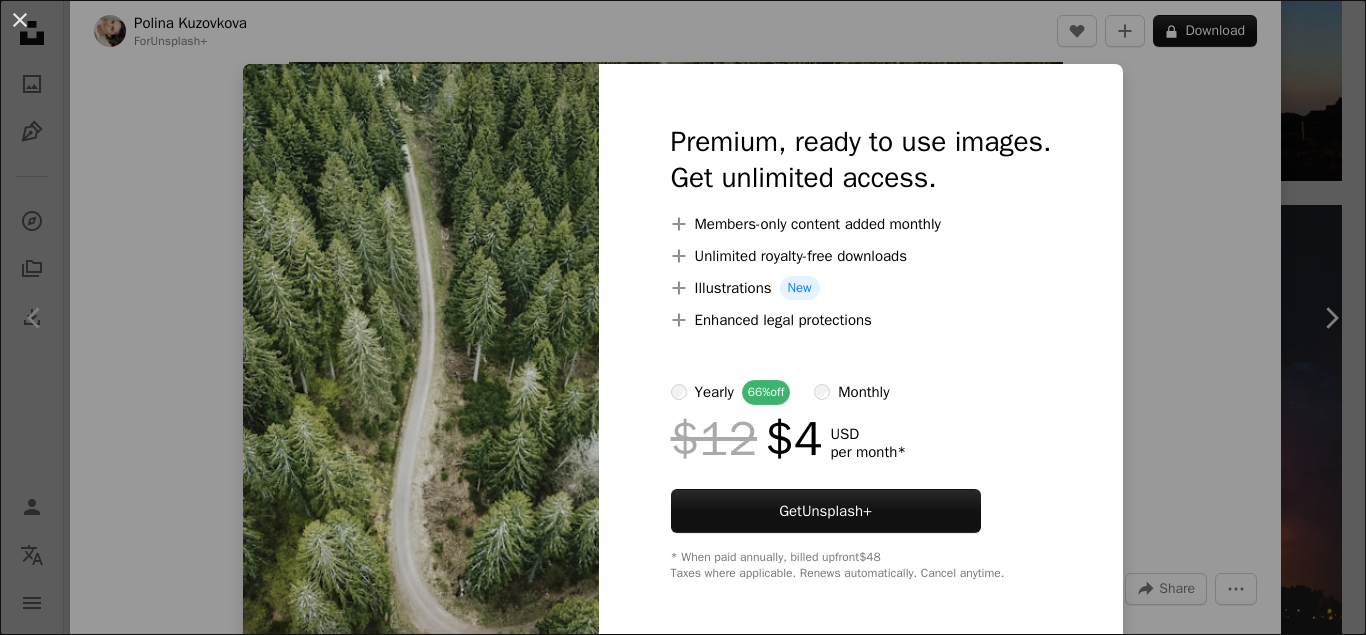 click on "An X shape Premium, ready to use images. Get unlimited access. A plus sign Members-only content added monthly A plus sign Unlimited royalty-free downloads A plus sign Illustrations  New A plus sign Enhanced legal protections yearly 66%  off monthly $12   $4 USD per month * Get  Unsplash+ * When paid annually, billed upfront  $48 Taxes where applicable. Renews automatically. Cancel anytime." at bounding box center [683, 317] 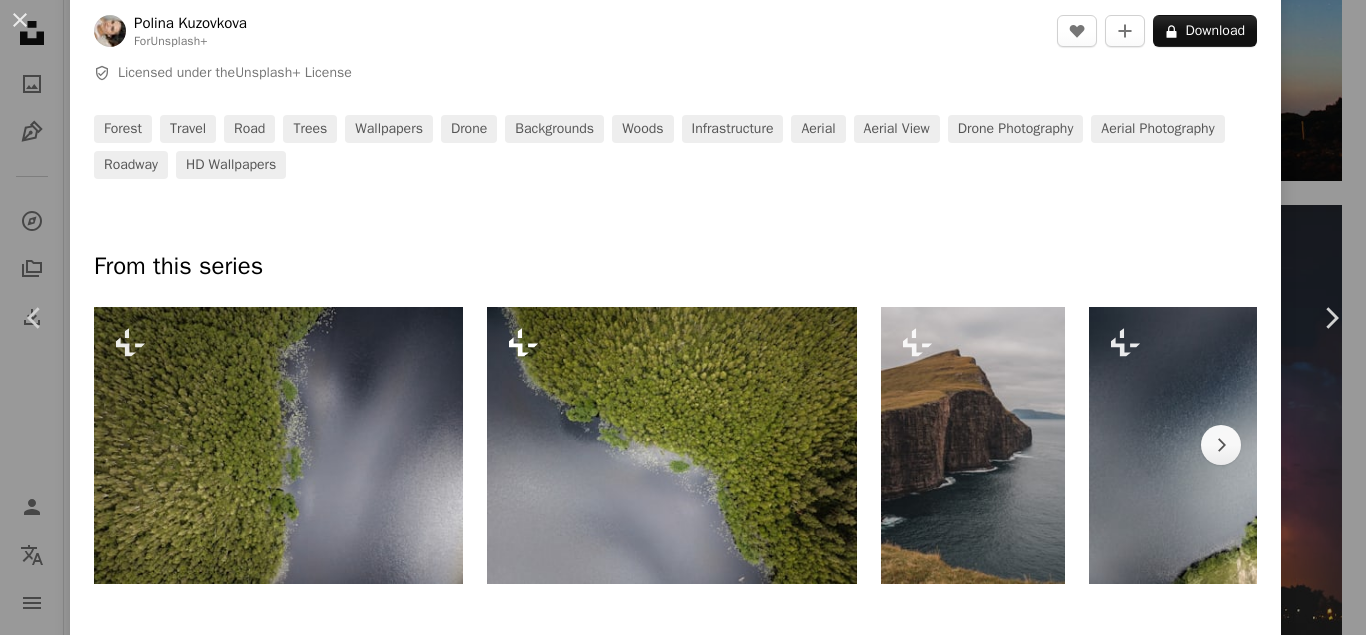 scroll, scrollTop: 960, scrollLeft: 0, axis: vertical 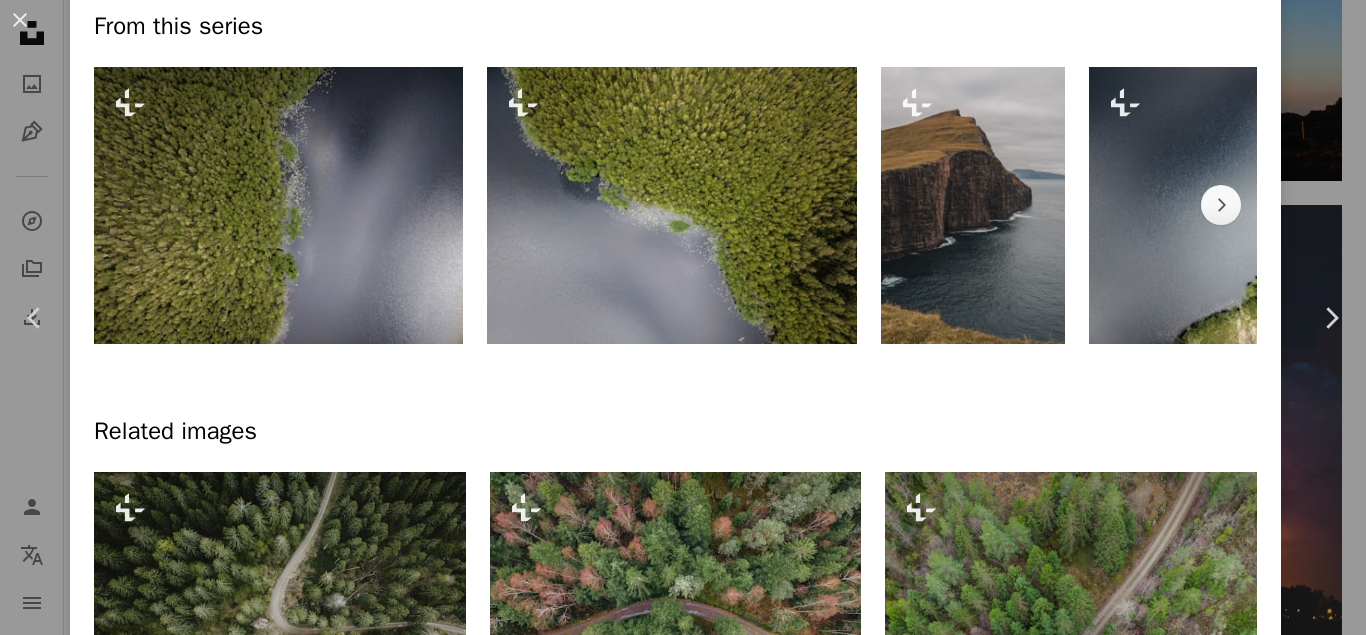 click at bounding box center (278, 205) 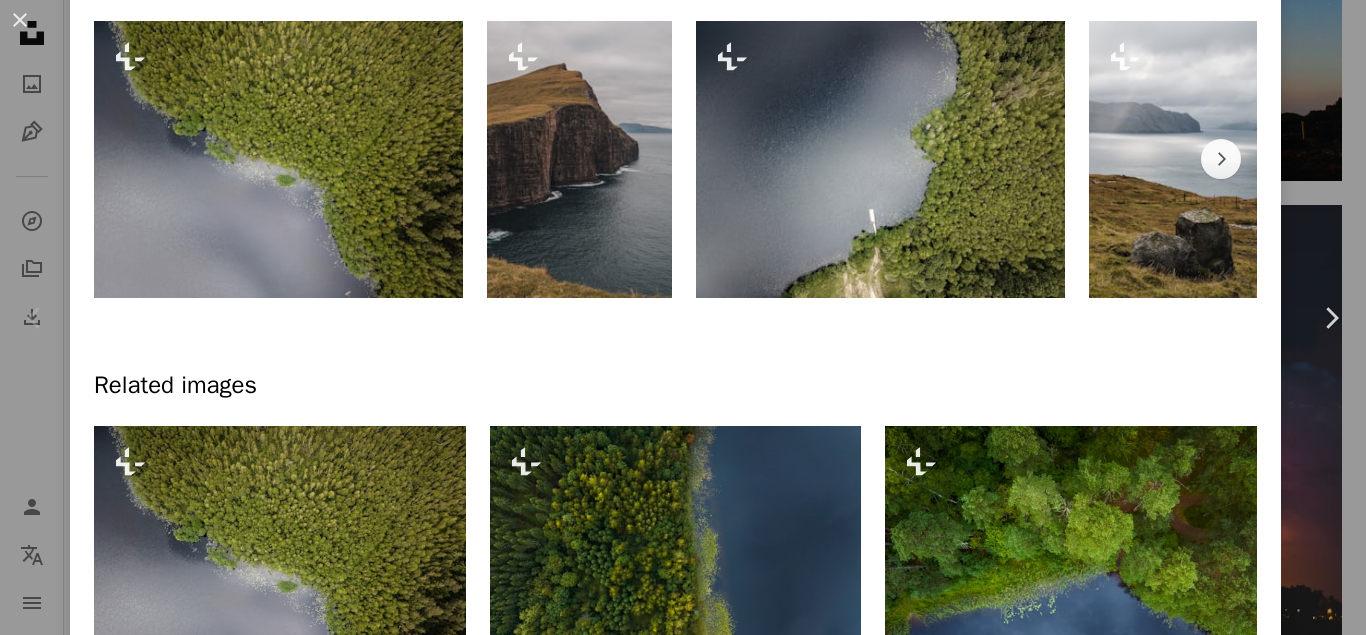 scroll, scrollTop: 0, scrollLeft: 0, axis: both 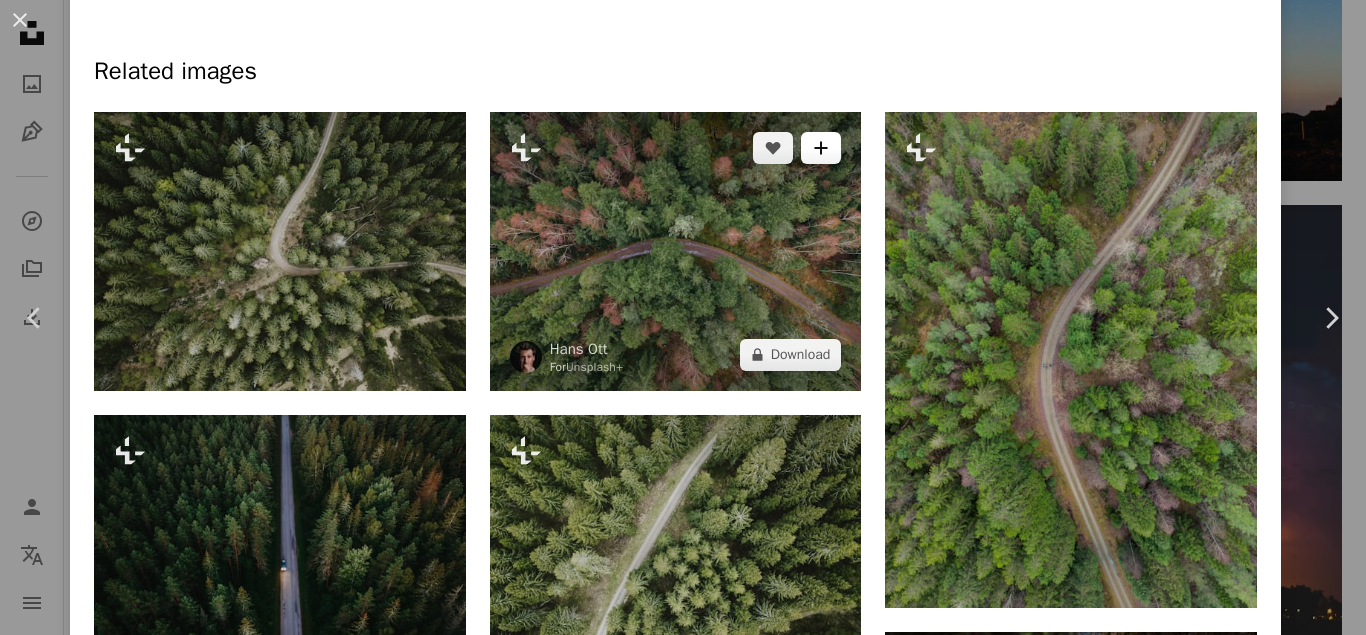 click 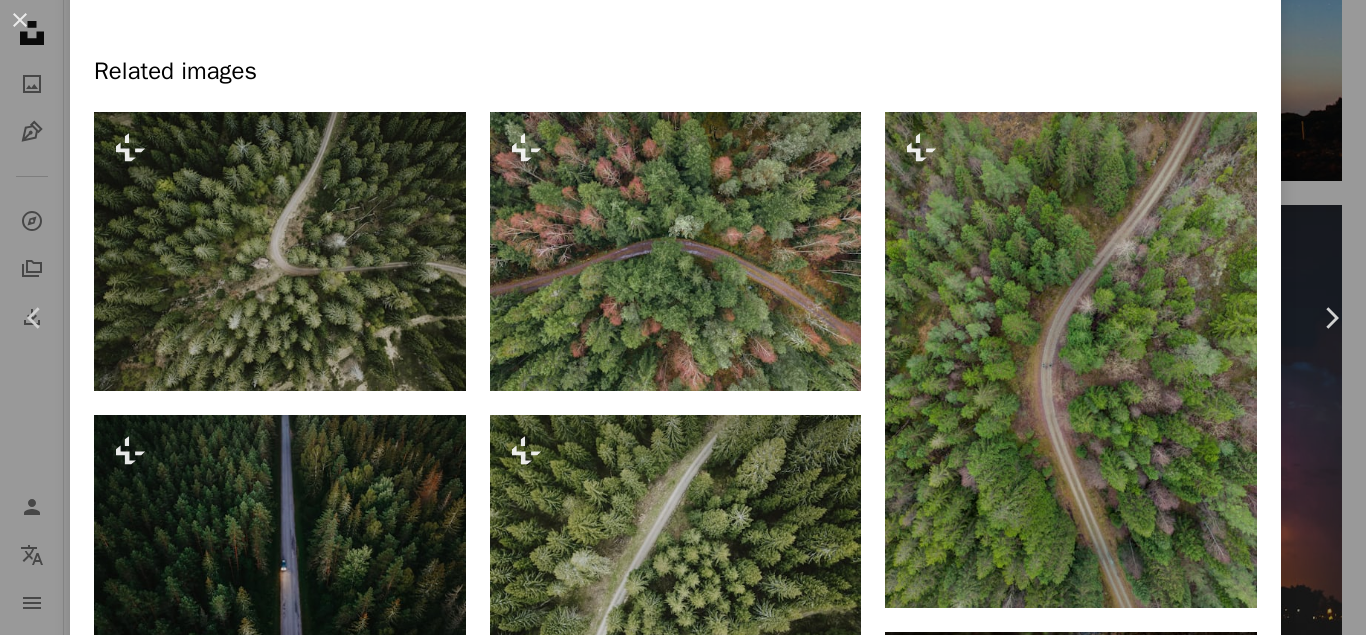 click on "An X shape Join Unsplash Already have an account?  Login First name Last name Email Username  (only letters, numbers and underscores) Password  (min. 8 char) Join By joining, you agree to the  Terms  and  Privacy Policy ." at bounding box center [683, 4589] 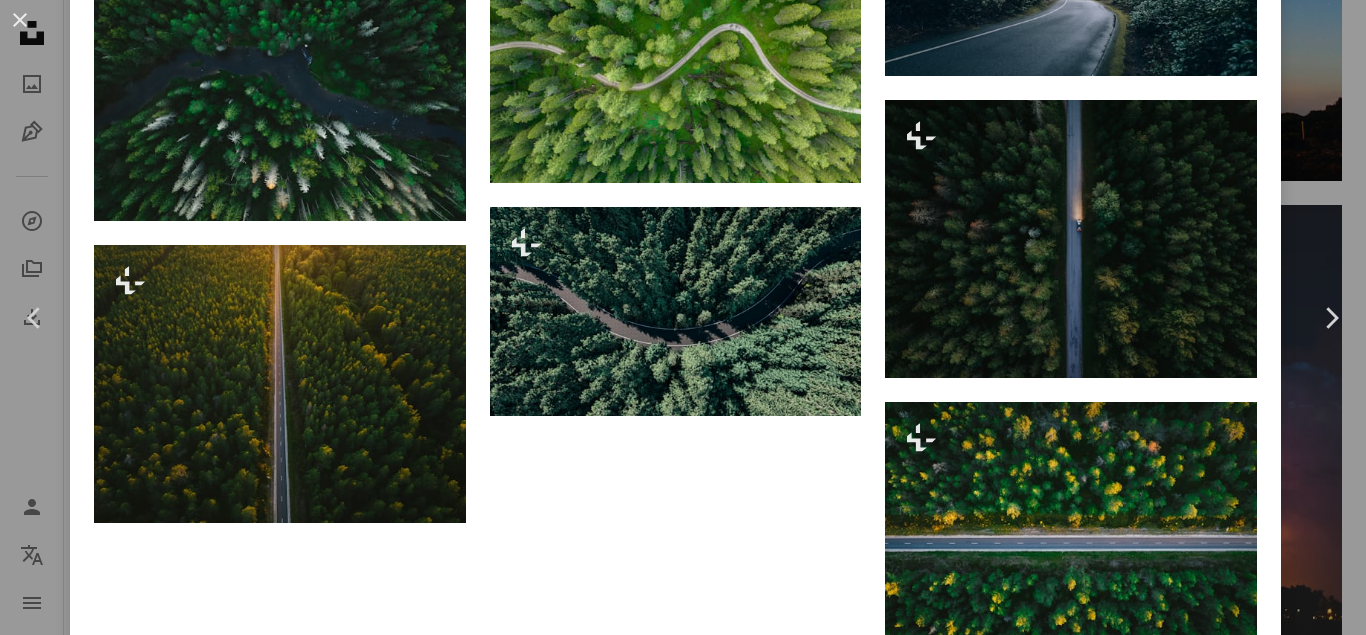 scroll, scrollTop: 3254, scrollLeft: 0, axis: vertical 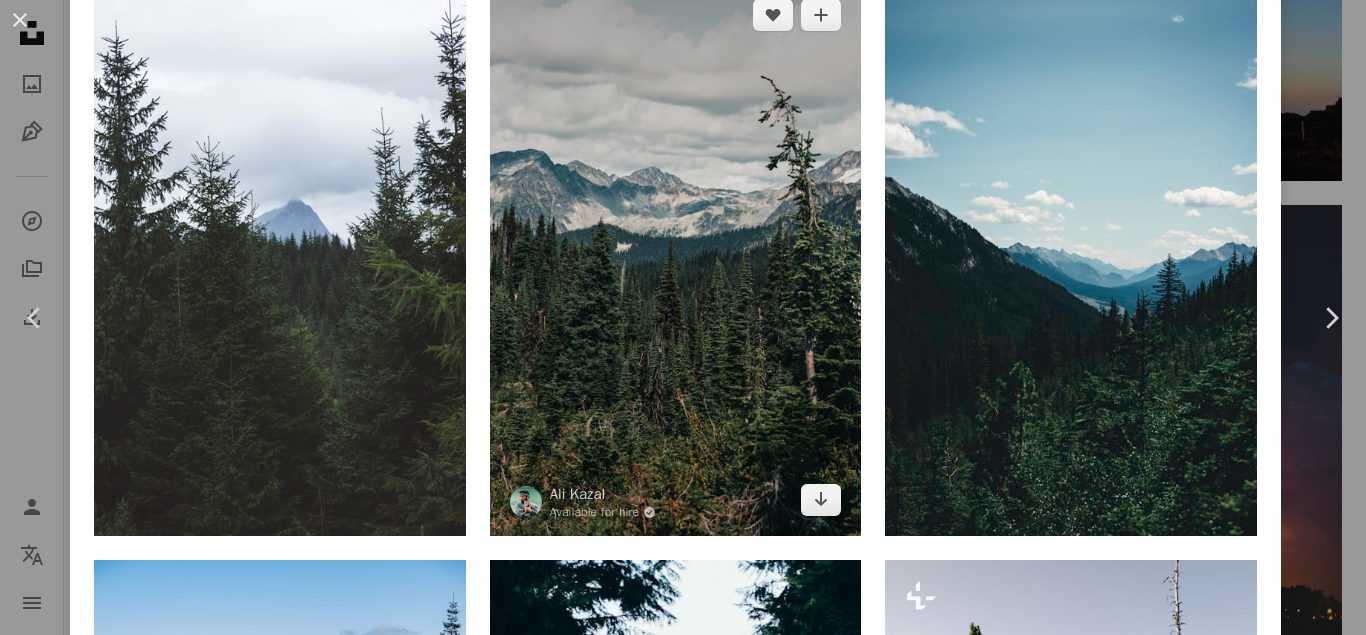 click at bounding box center (676, 258) 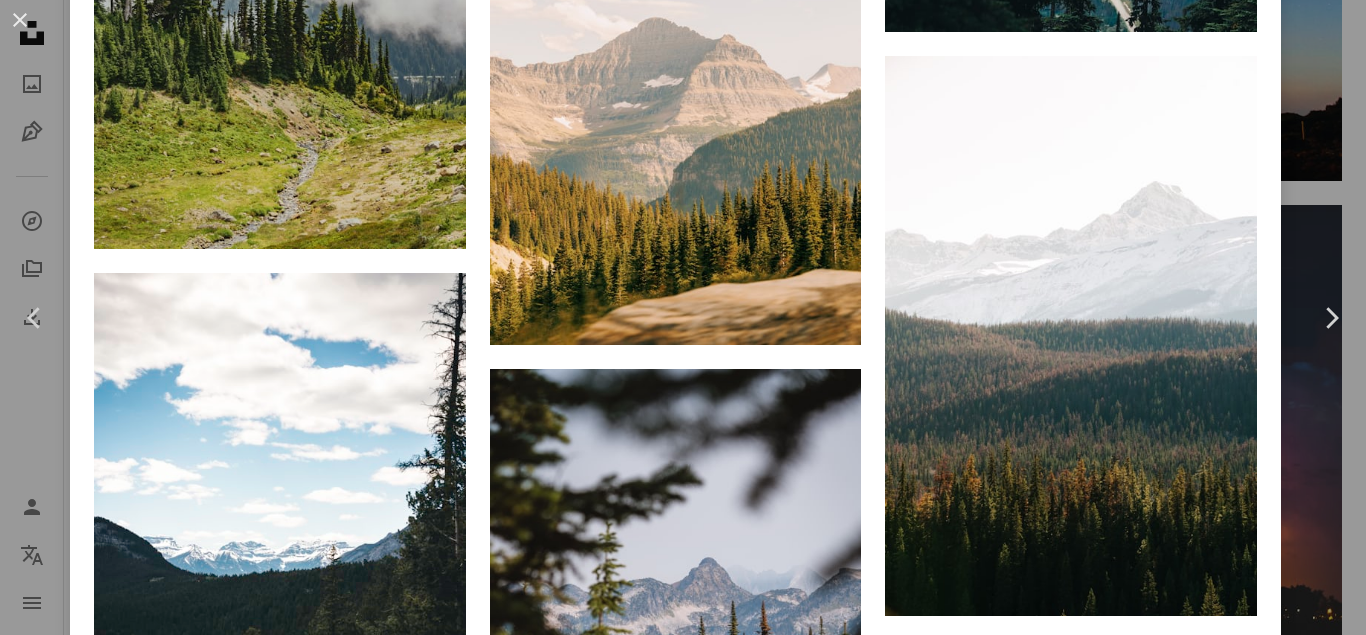 scroll, scrollTop: 3961, scrollLeft: 0, axis: vertical 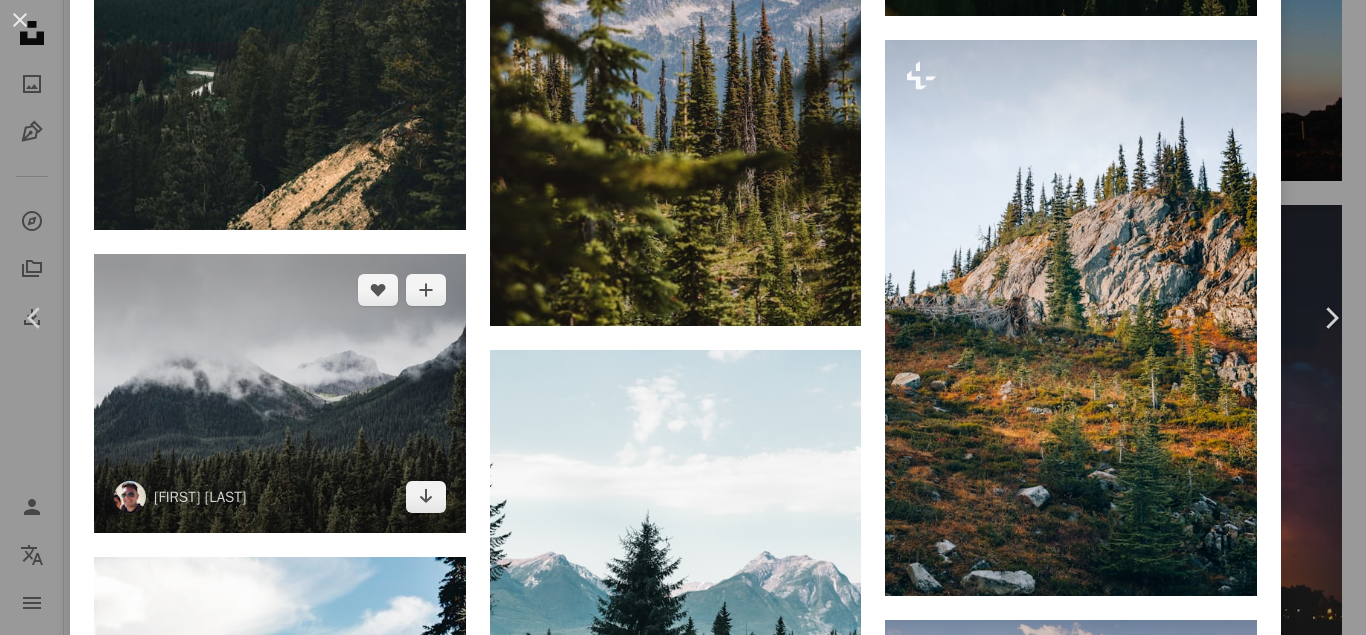 click at bounding box center [280, 393] 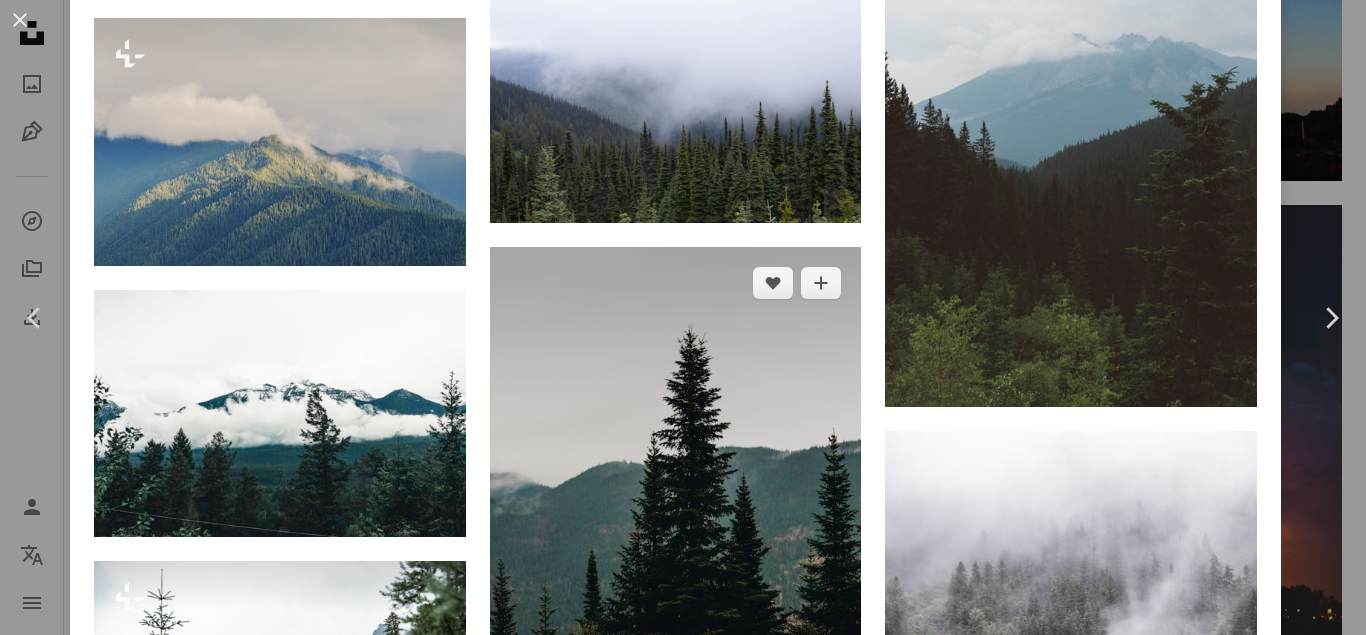 scroll, scrollTop: 6000, scrollLeft: 0, axis: vertical 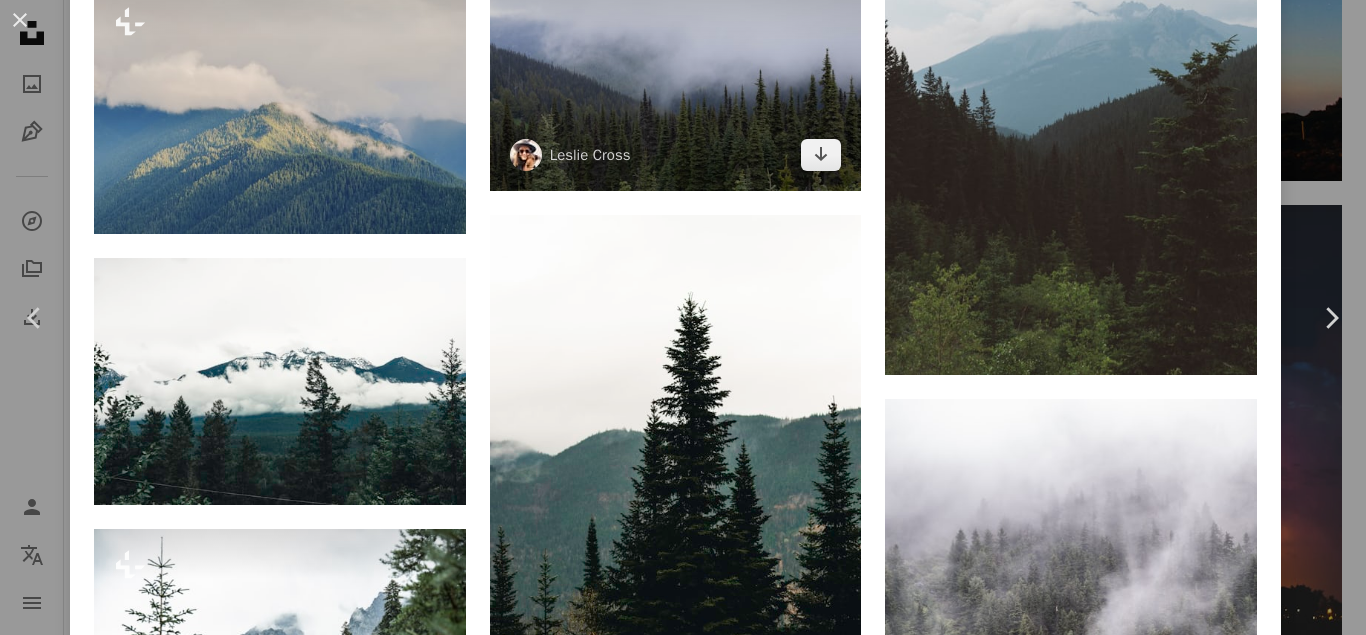 click at bounding box center (676, 68) 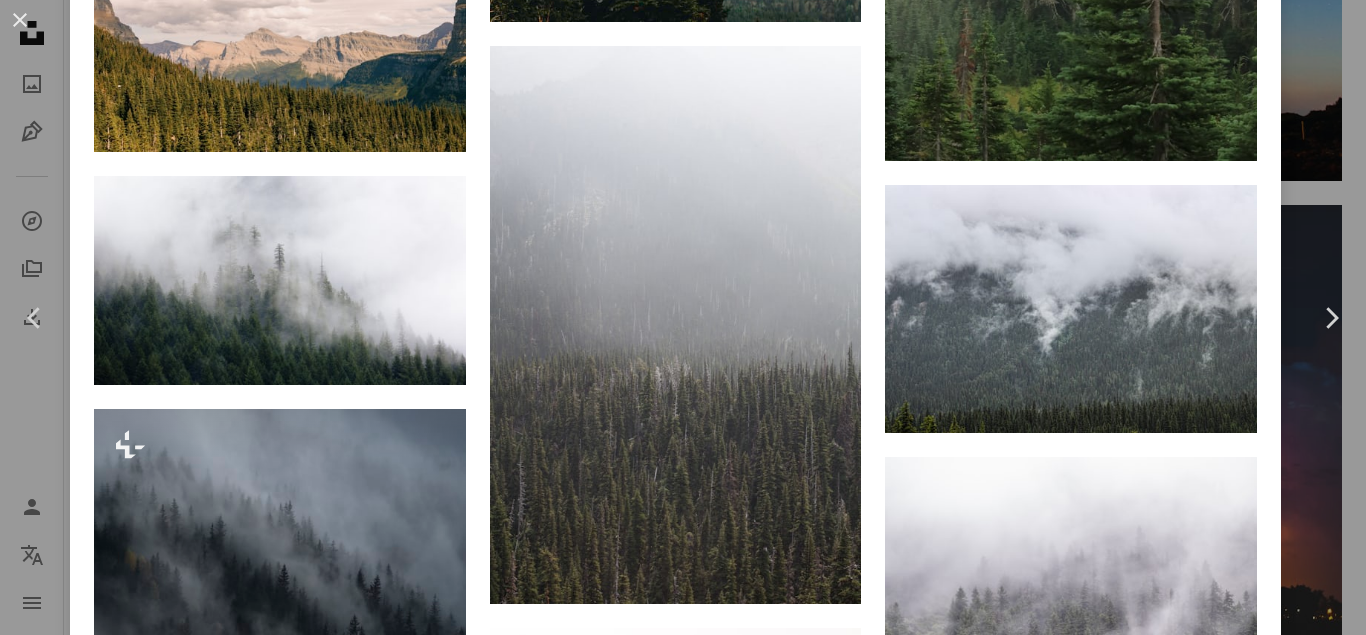 scroll, scrollTop: 4680, scrollLeft: 0, axis: vertical 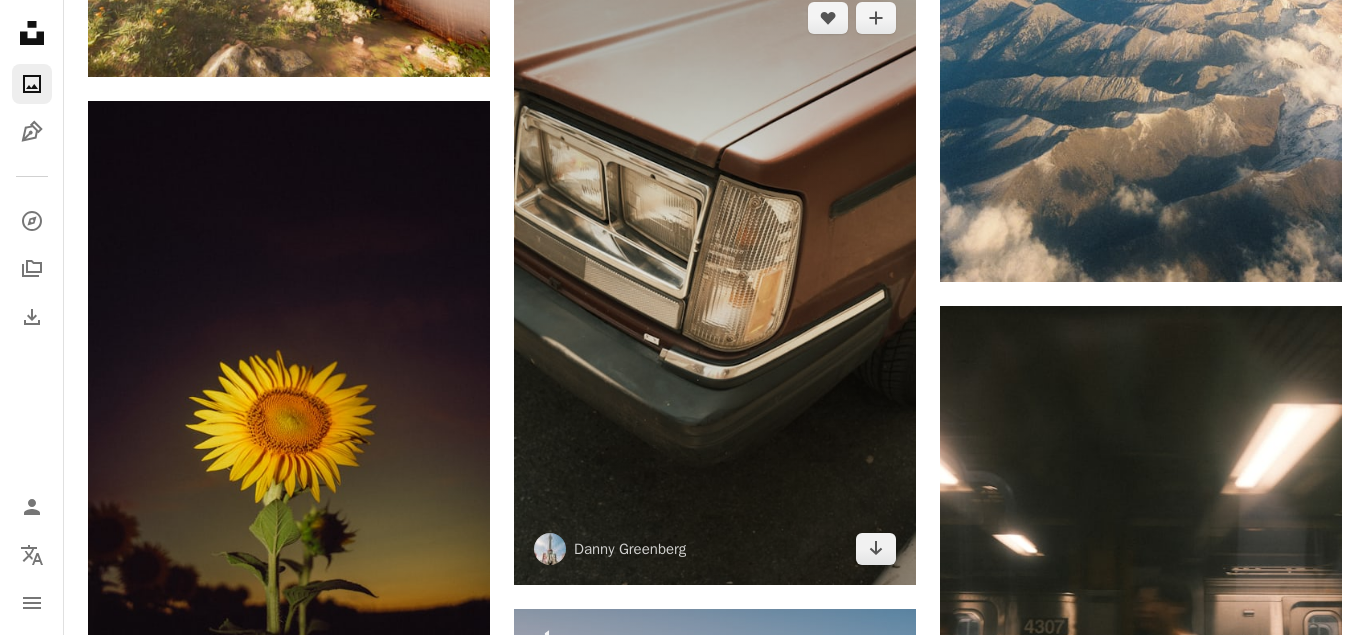 click at bounding box center (715, 283) 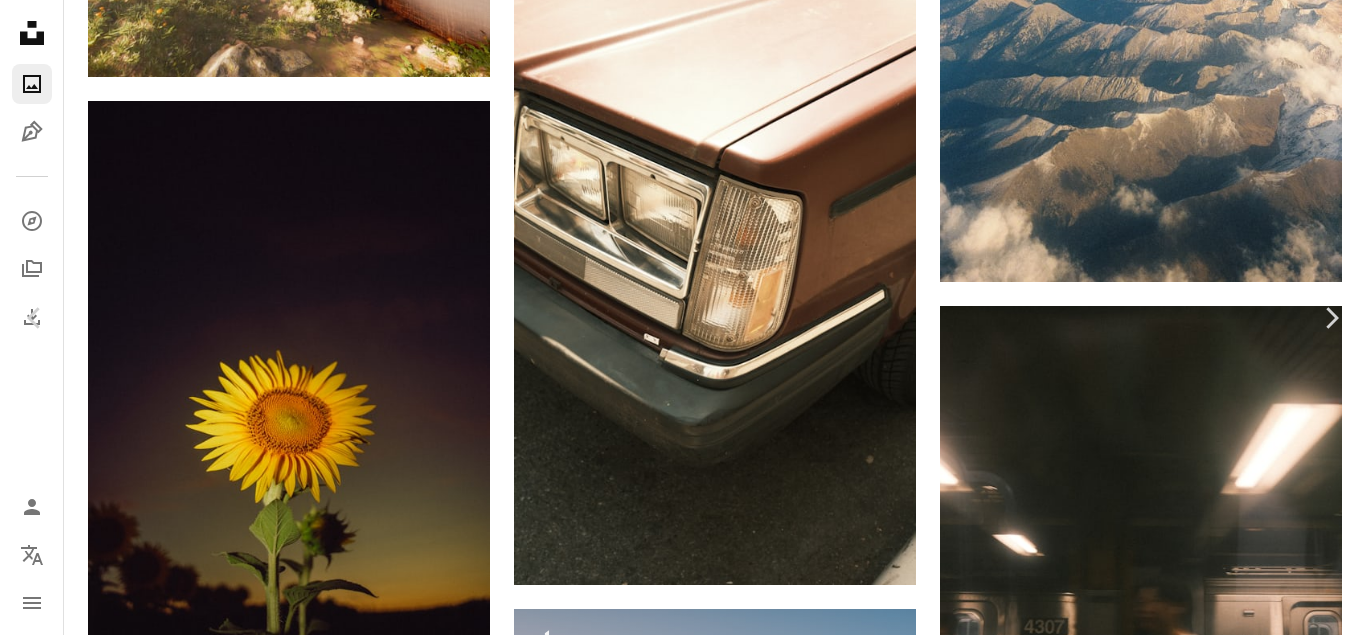 scroll, scrollTop: 6120, scrollLeft: 0, axis: vertical 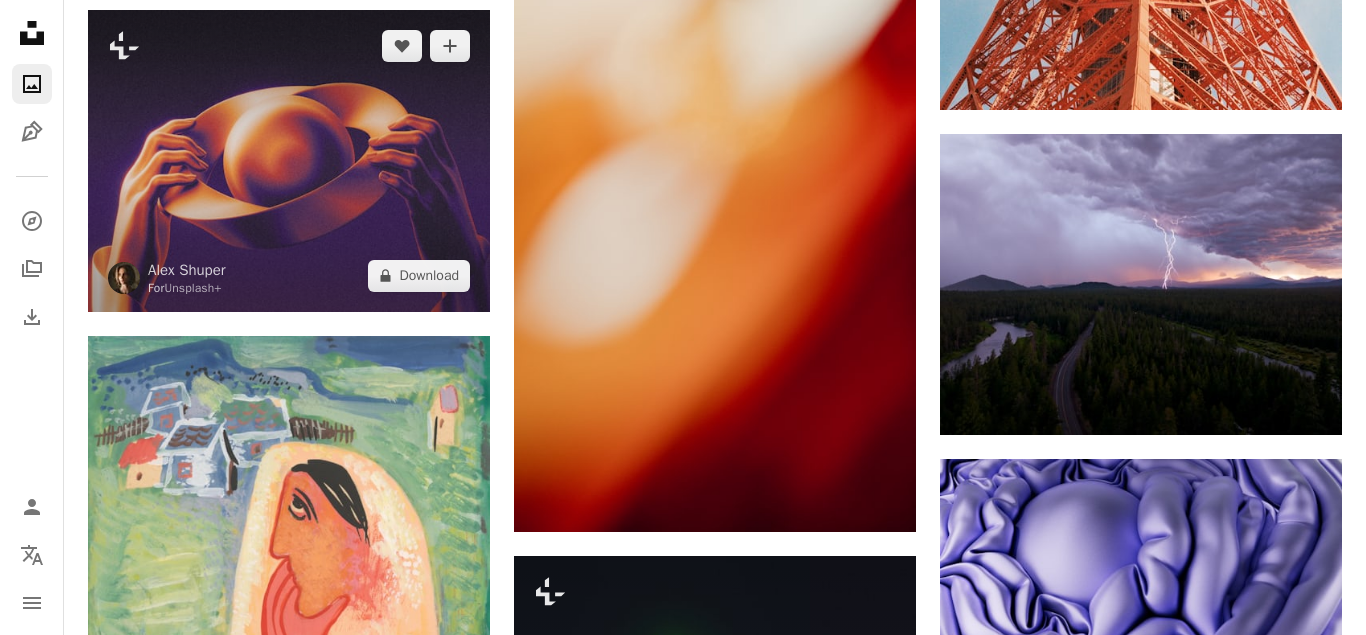 click at bounding box center [289, 161] 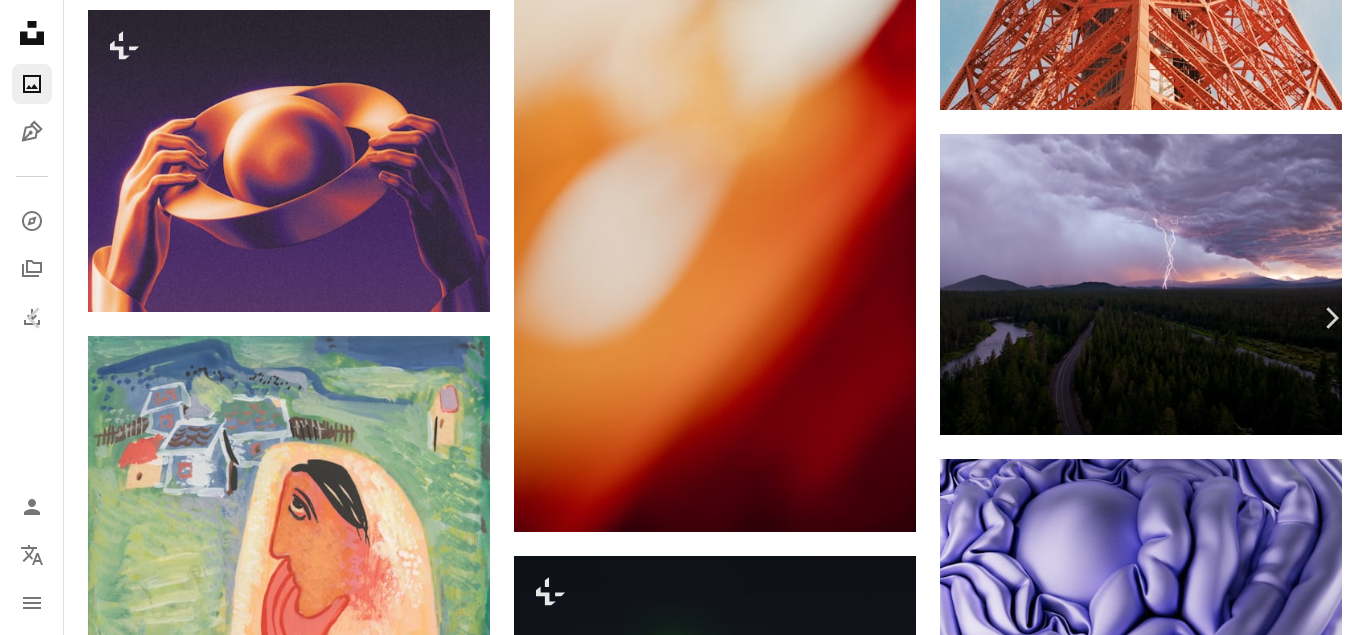 scroll, scrollTop: 1560, scrollLeft: 0, axis: vertical 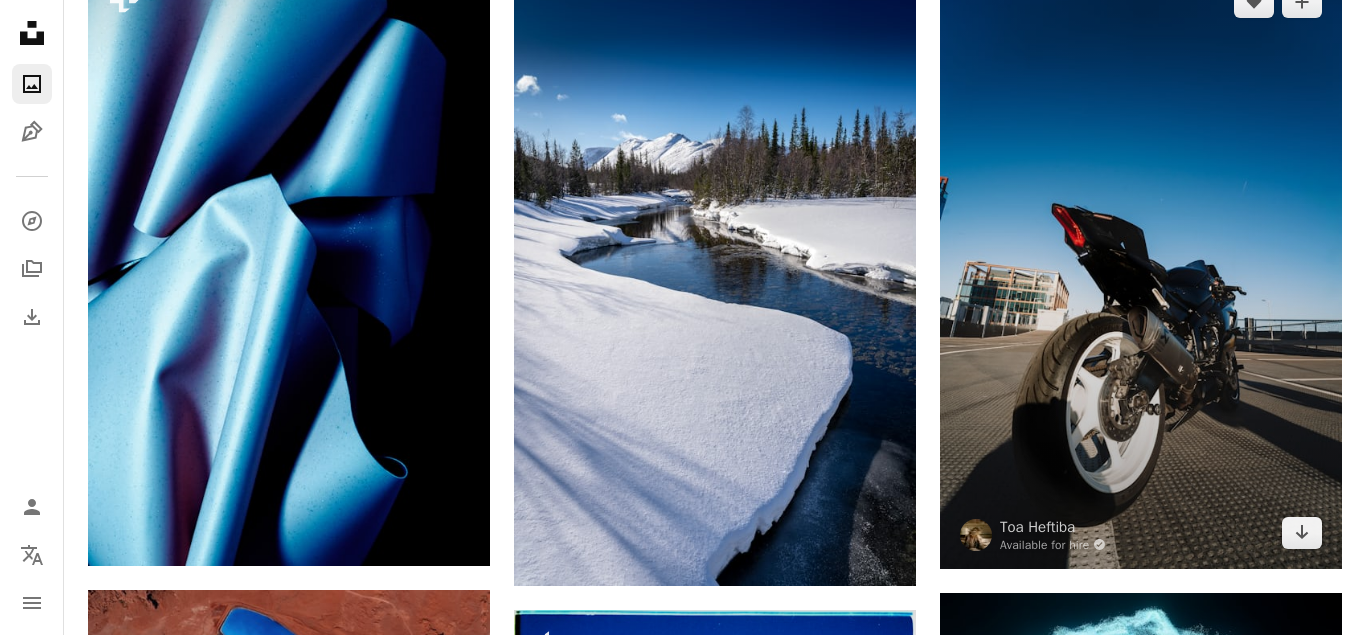 click at bounding box center (1141, 267) 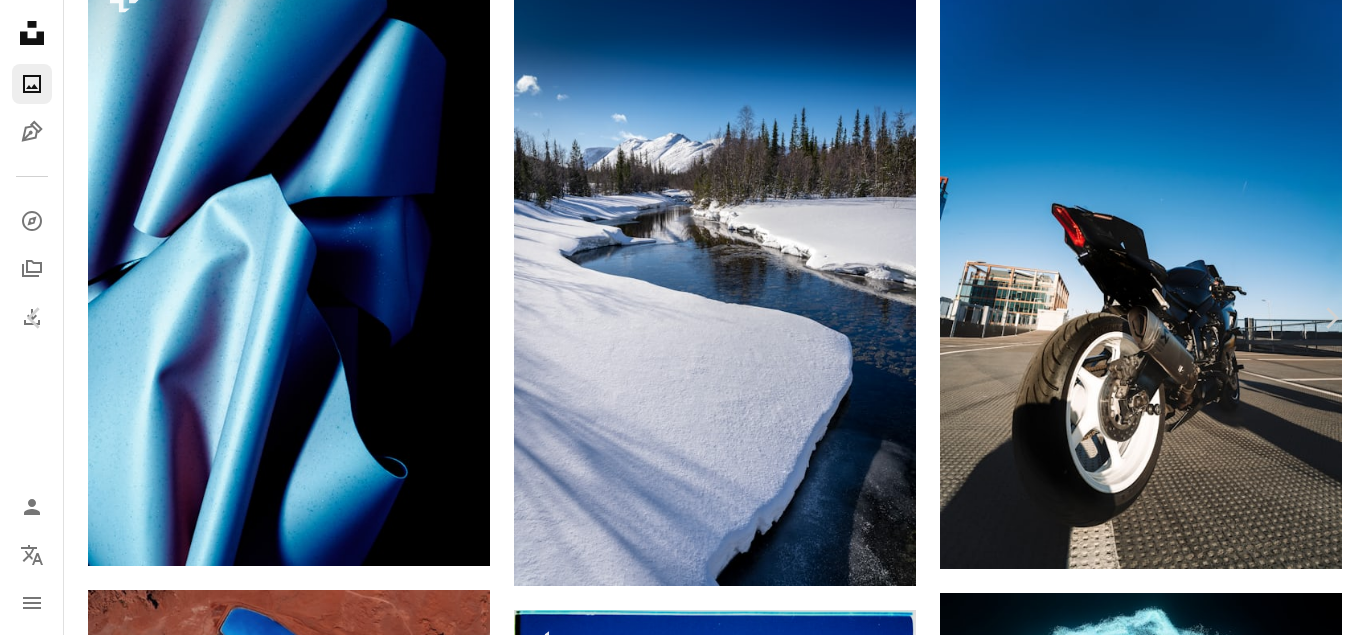 scroll, scrollTop: 1440, scrollLeft: 0, axis: vertical 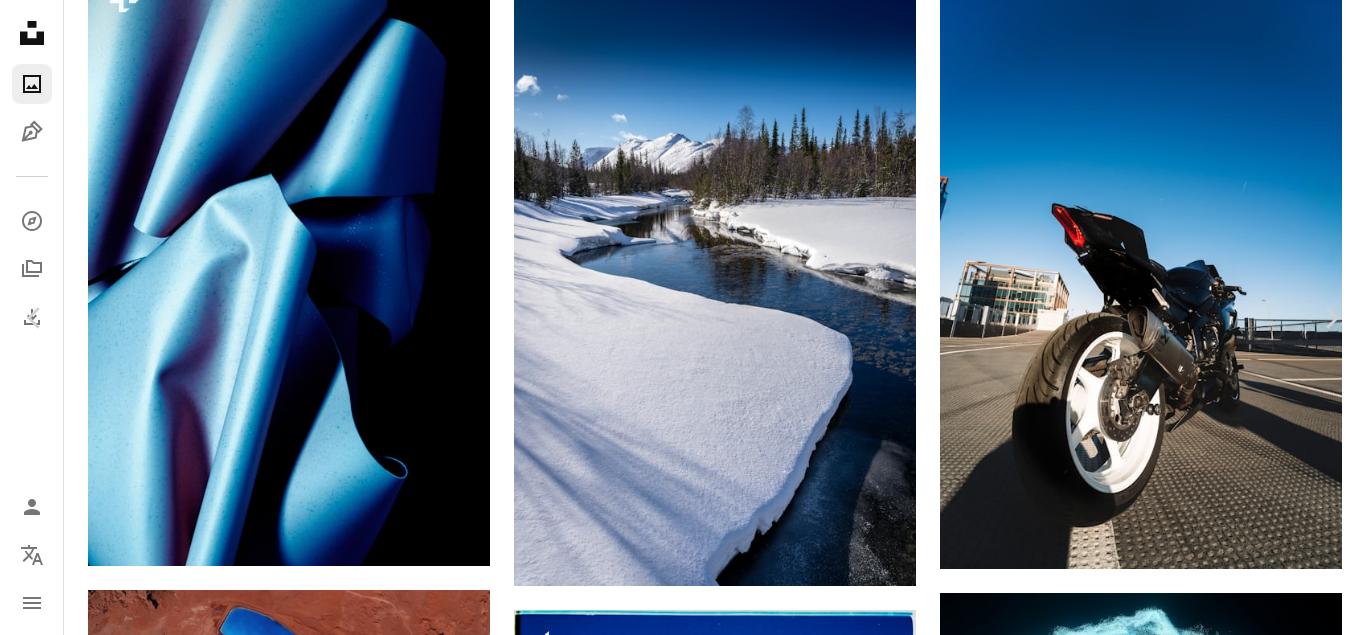 click on "town" at bounding box center [199, 4152] 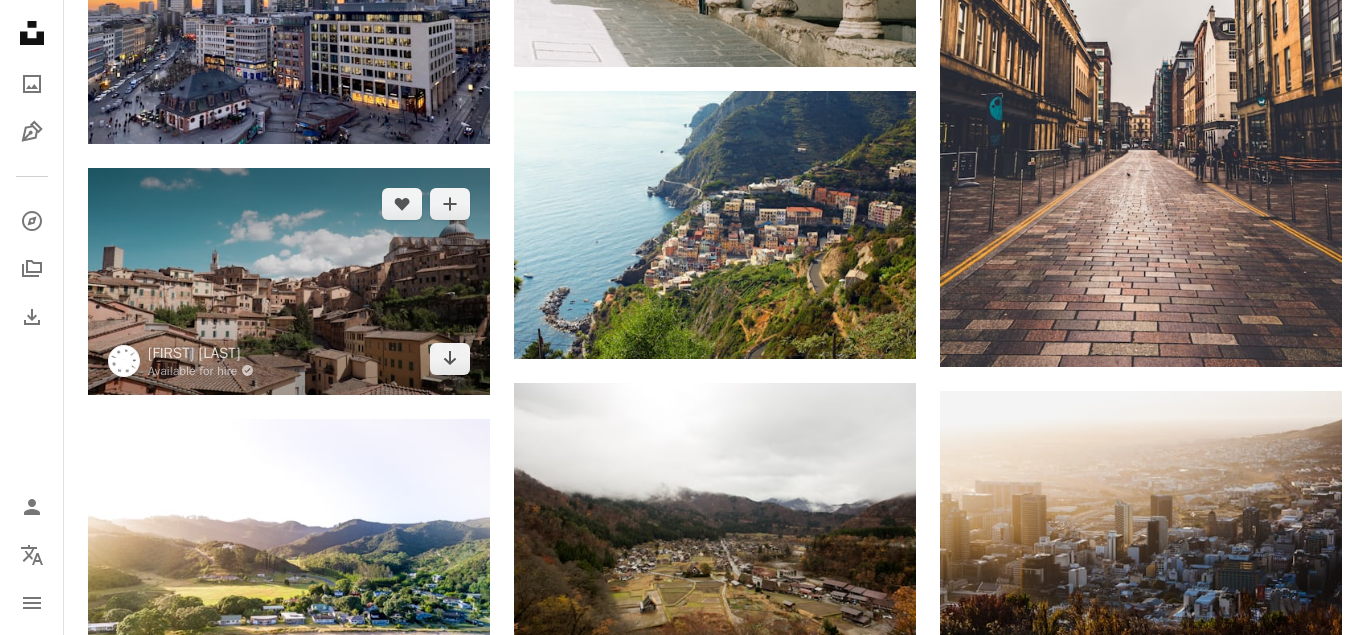 scroll, scrollTop: 1326, scrollLeft: 0, axis: vertical 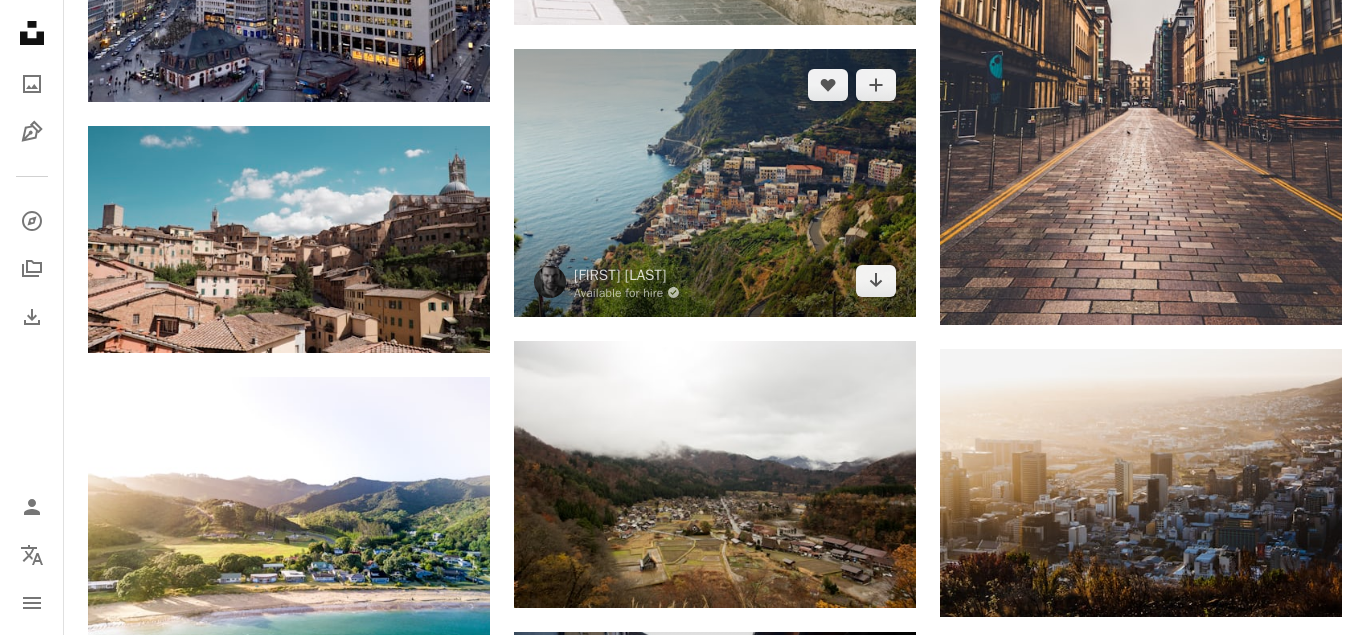 click at bounding box center (715, 183) 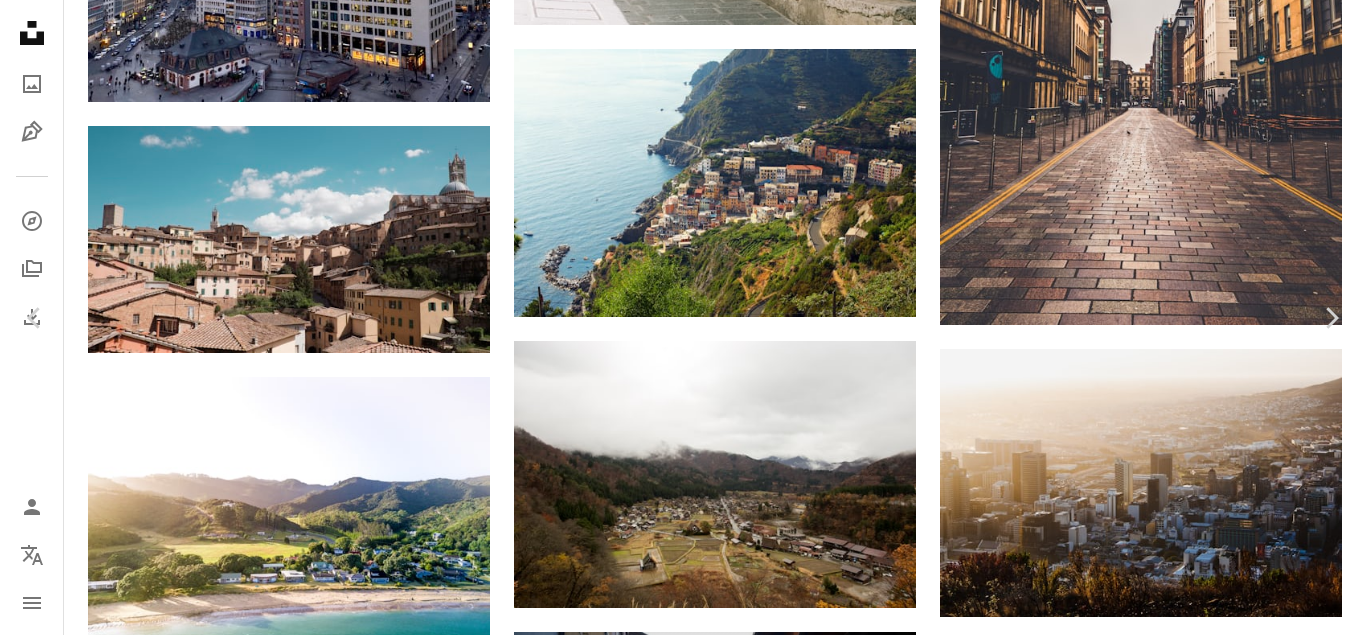 scroll, scrollTop: 1920, scrollLeft: 0, axis: vertical 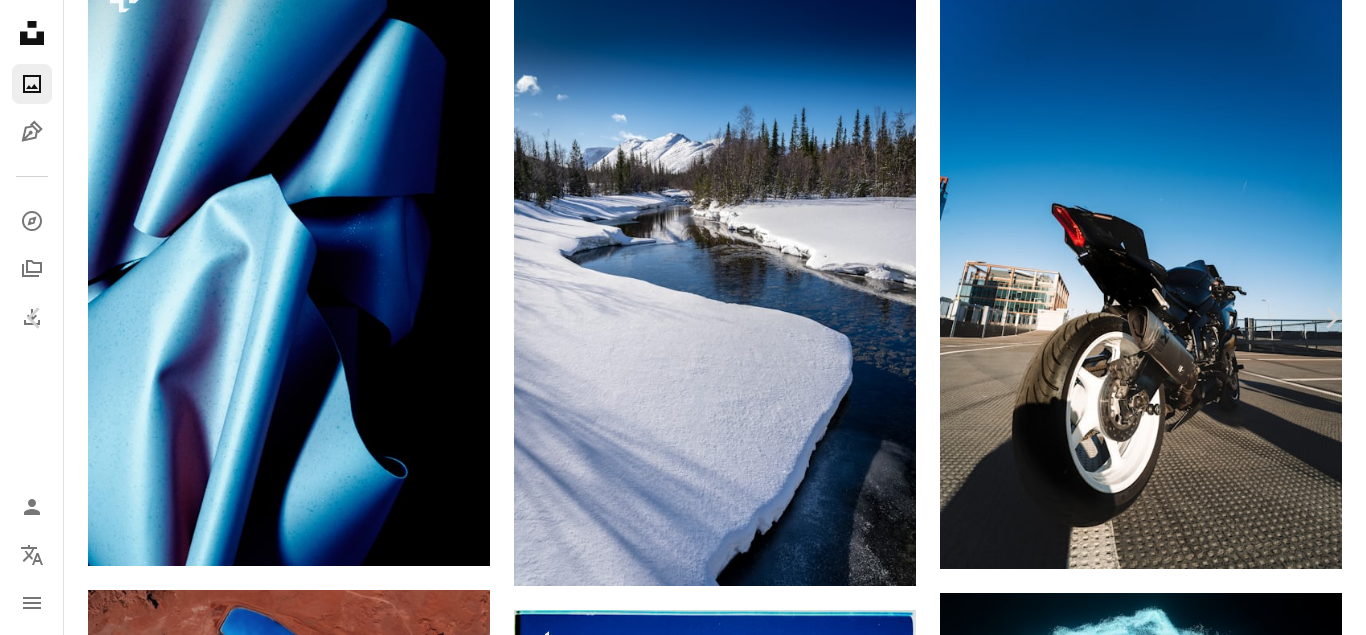click on "racing motorcycle" at bounding box center (573, 3876) 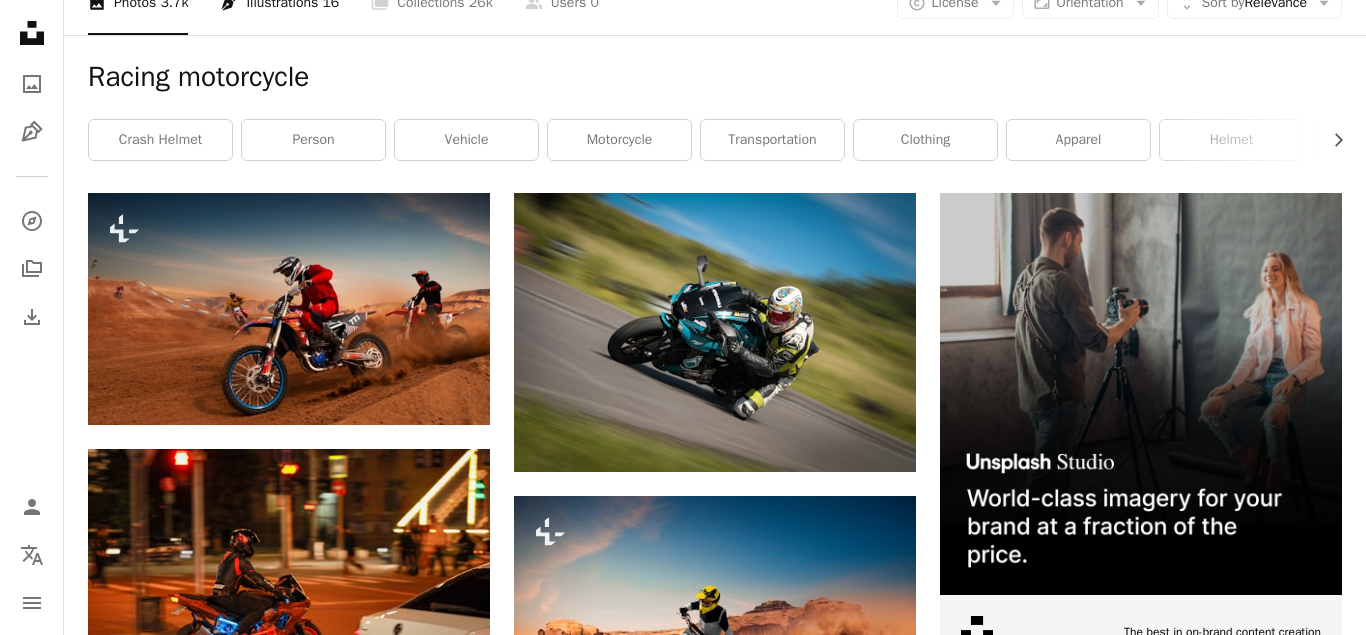 scroll, scrollTop: 0, scrollLeft: 0, axis: both 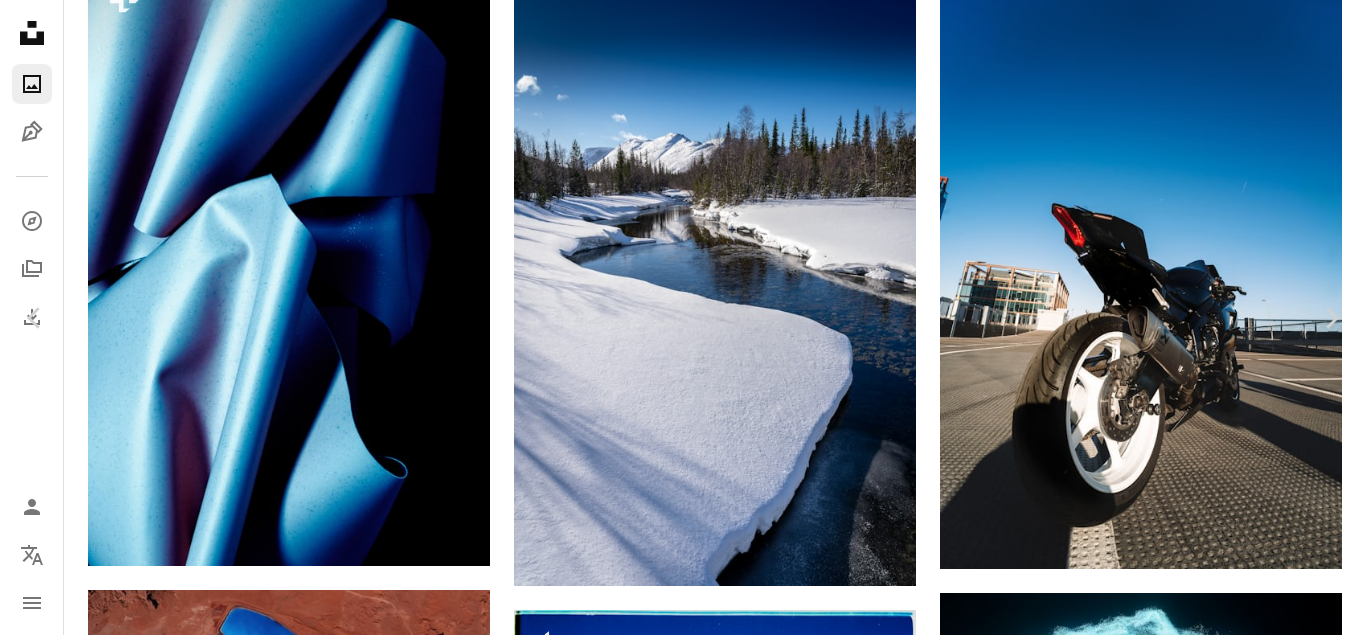 click on "dark aesthetic" at bounding box center [148, 4116] 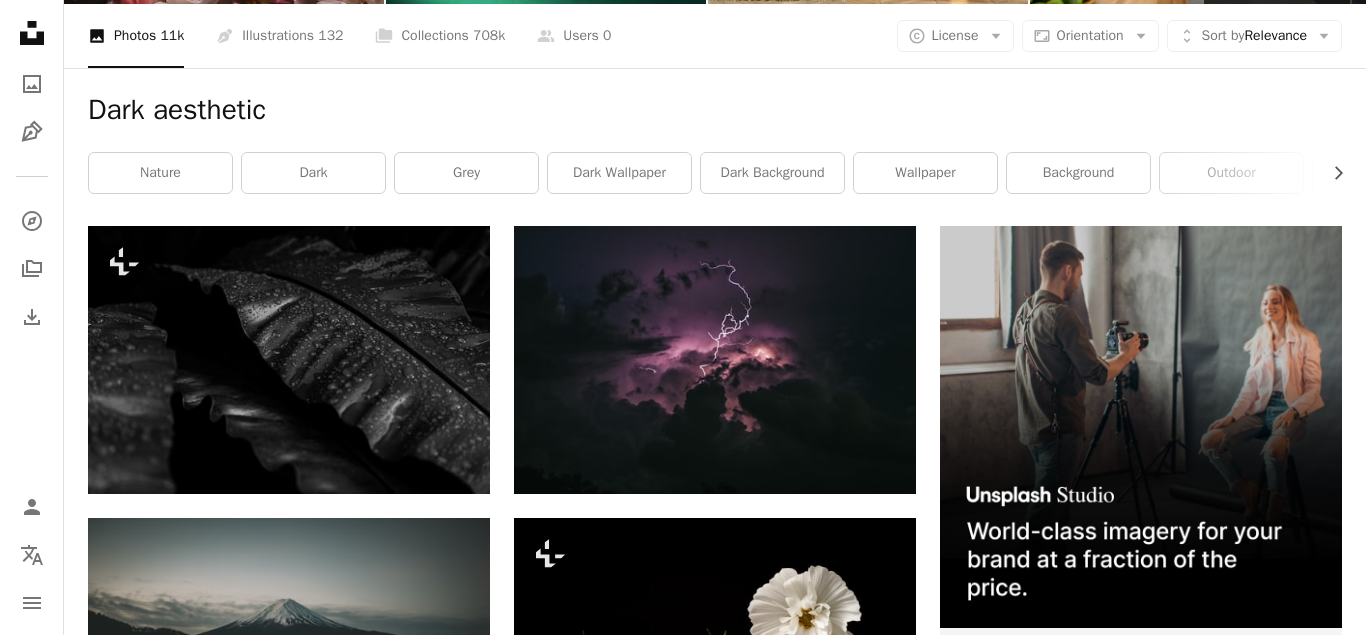 scroll, scrollTop: 306, scrollLeft: 0, axis: vertical 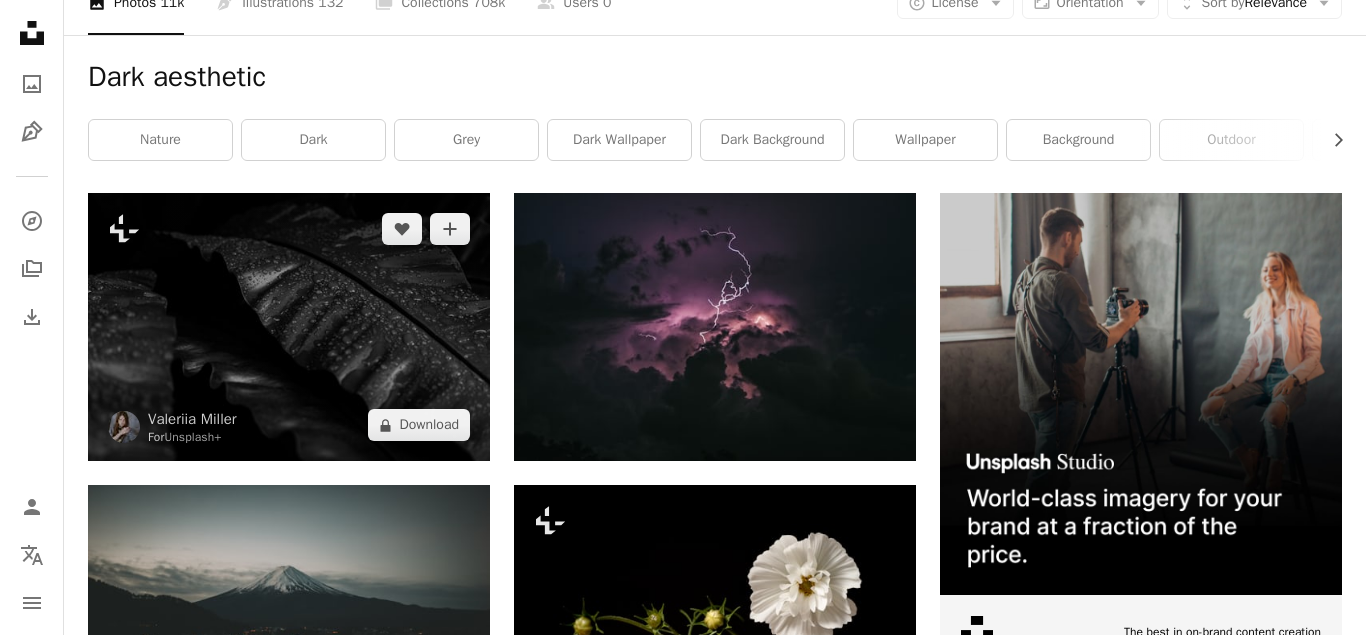 click at bounding box center (289, 327) 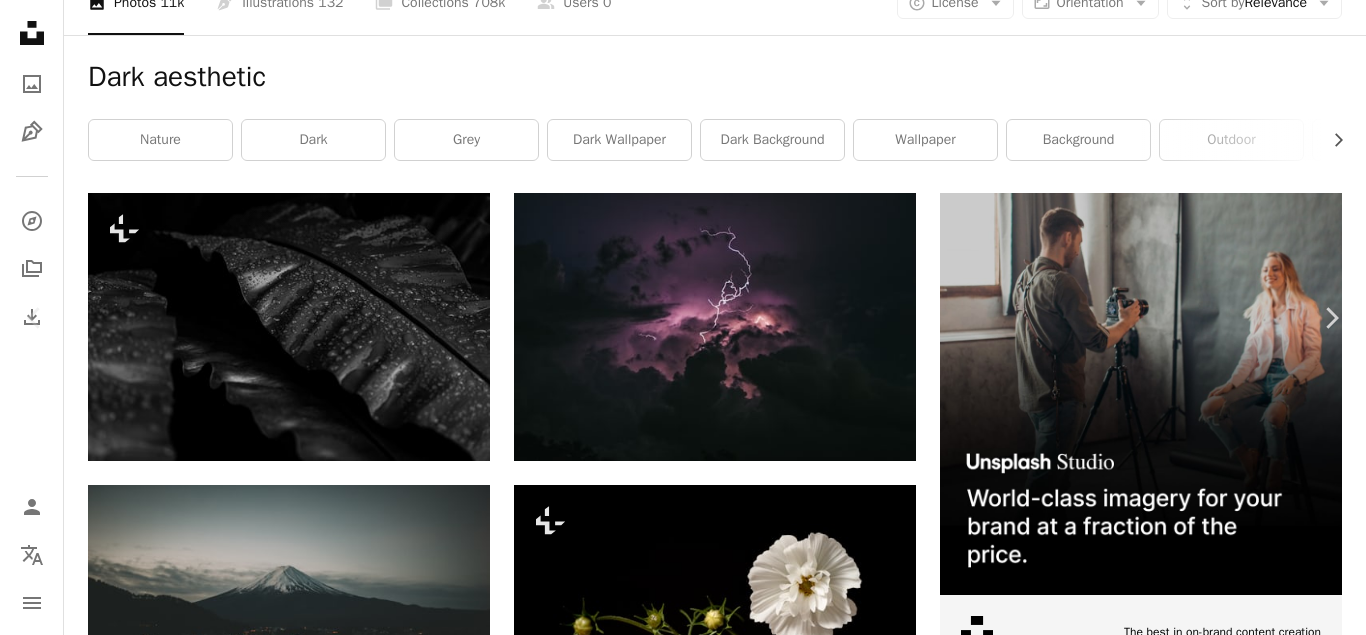 scroll, scrollTop: 0, scrollLeft: 0, axis: both 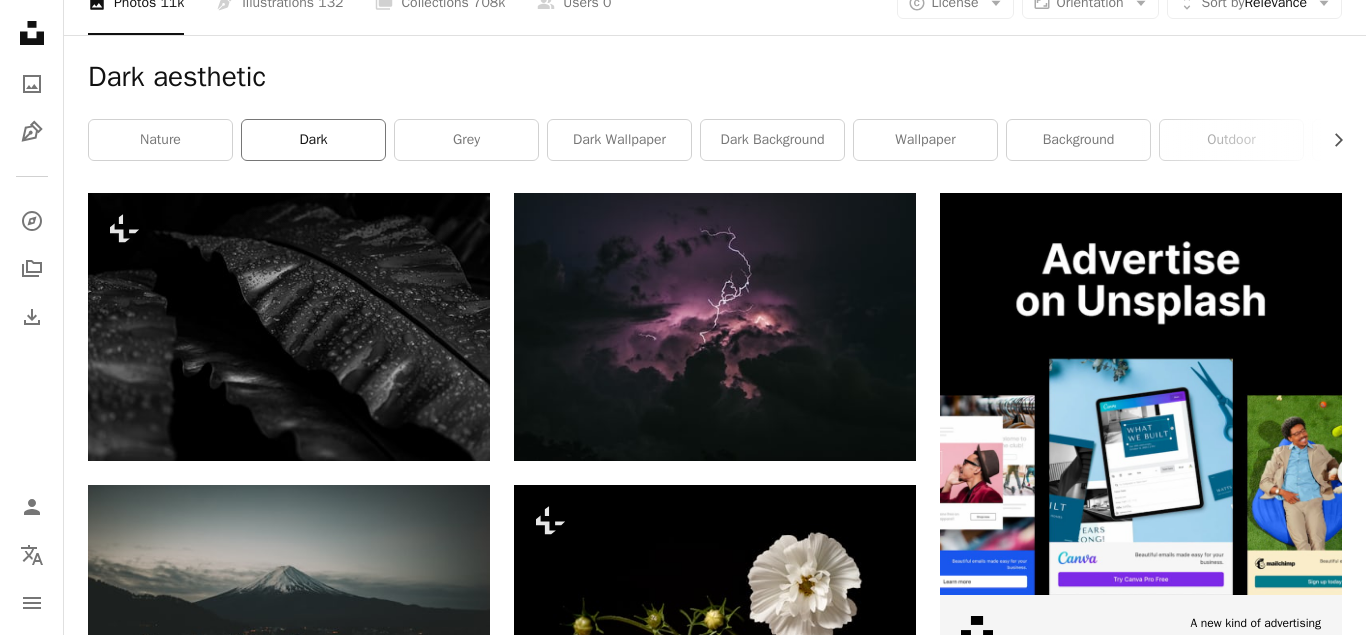 click on "dark" at bounding box center (313, 140) 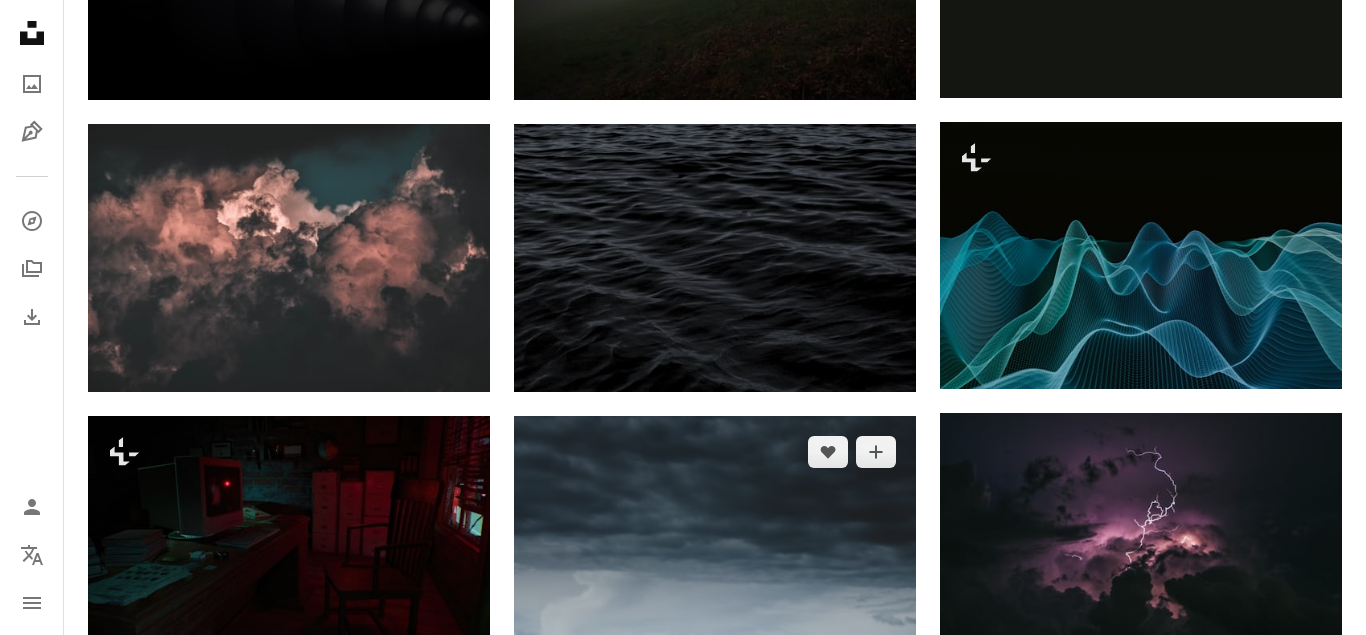 scroll, scrollTop: 1122, scrollLeft: 0, axis: vertical 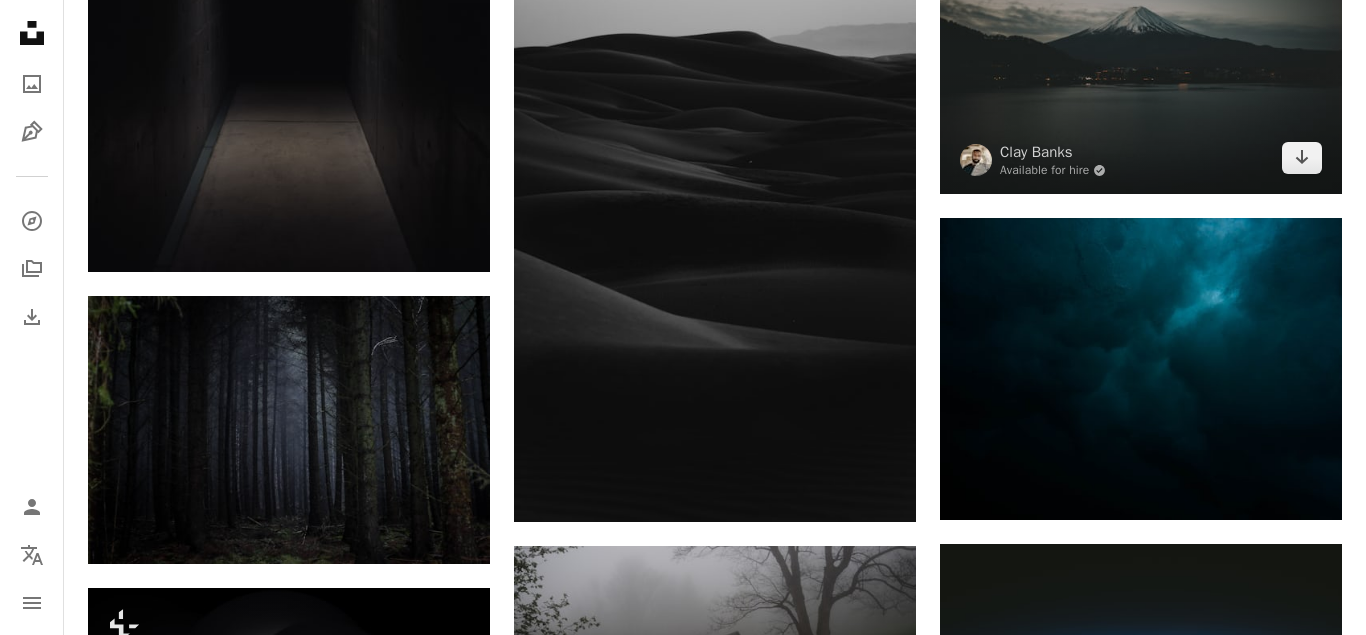 click at bounding box center (1141, 60) 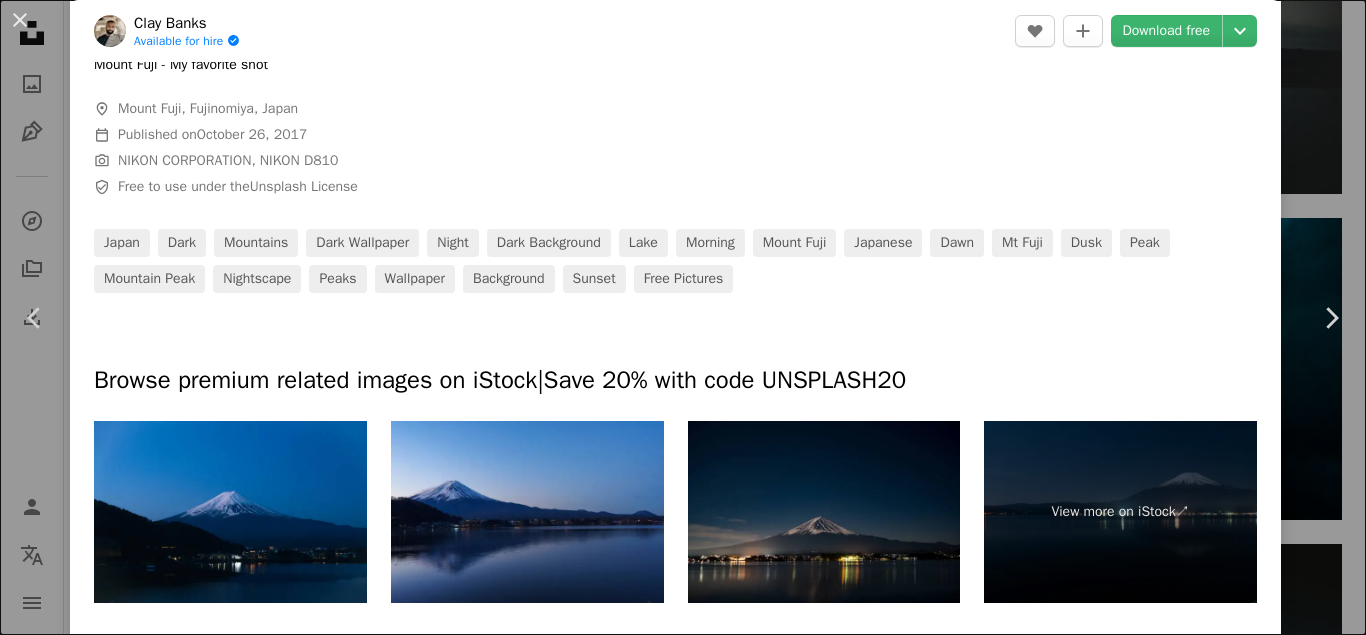 scroll, scrollTop: 720, scrollLeft: 0, axis: vertical 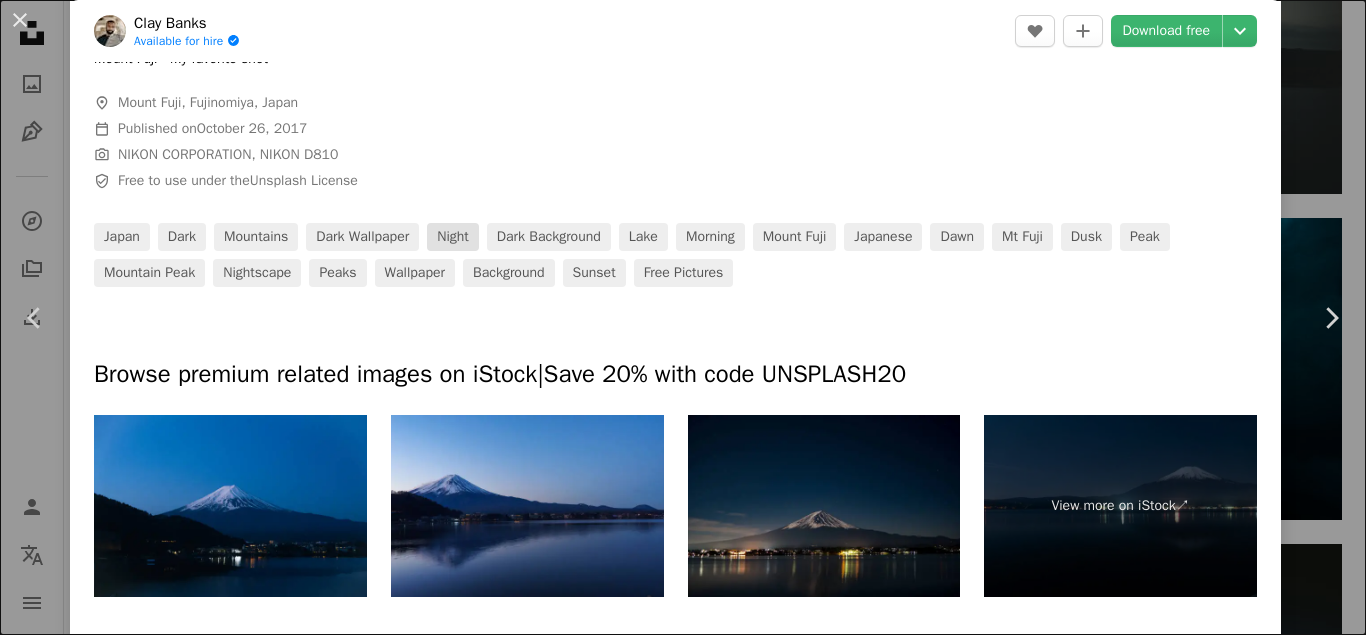 click on "night" at bounding box center (453, 237) 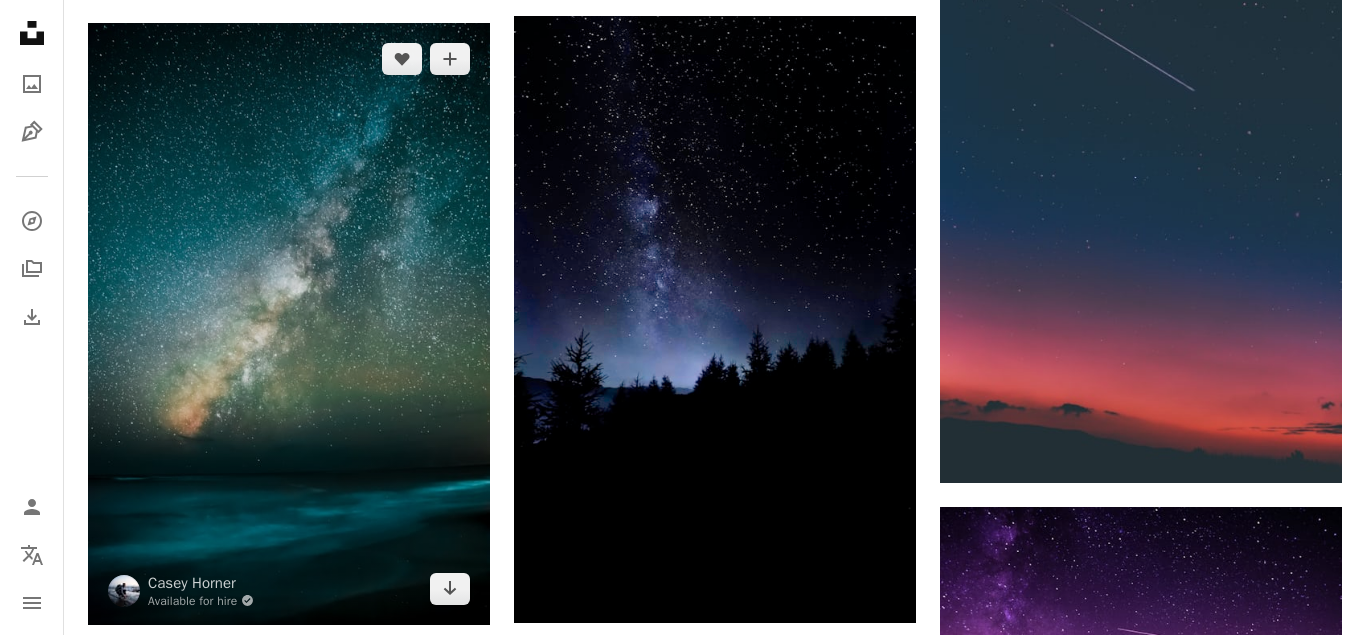 scroll, scrollTop: 2142, scrollLeft: 0, axis: vertical 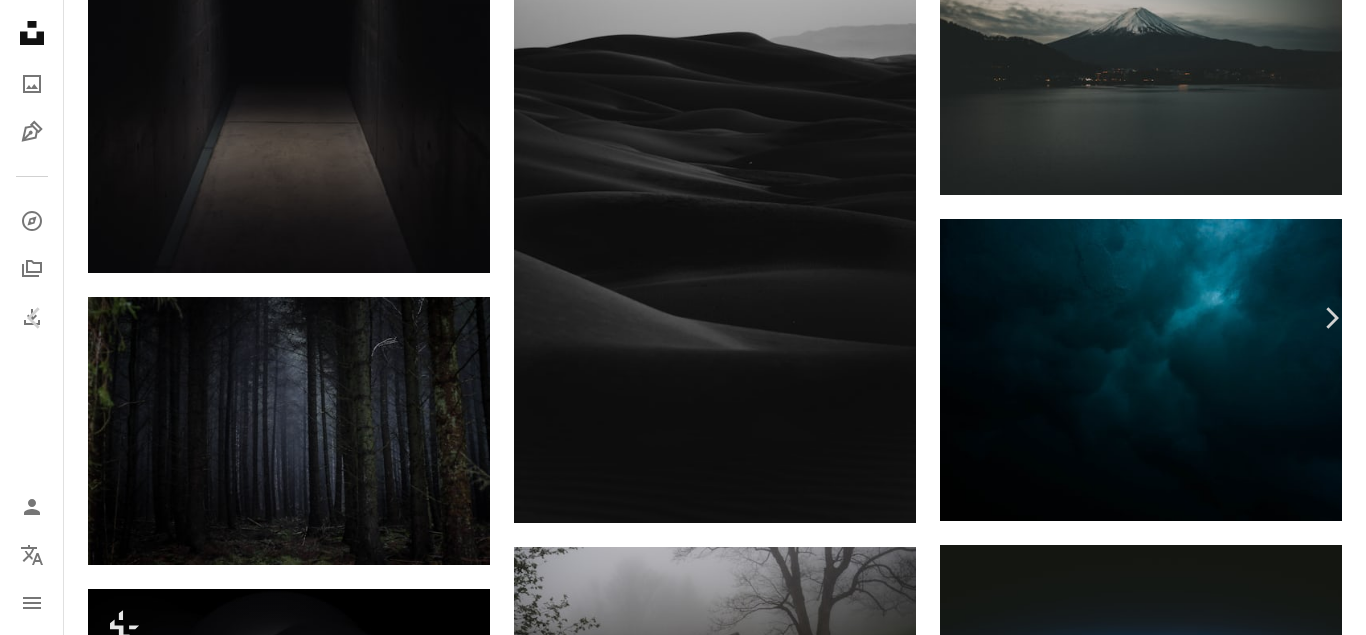 click on "An X shape" at bounding box center (20, 20) 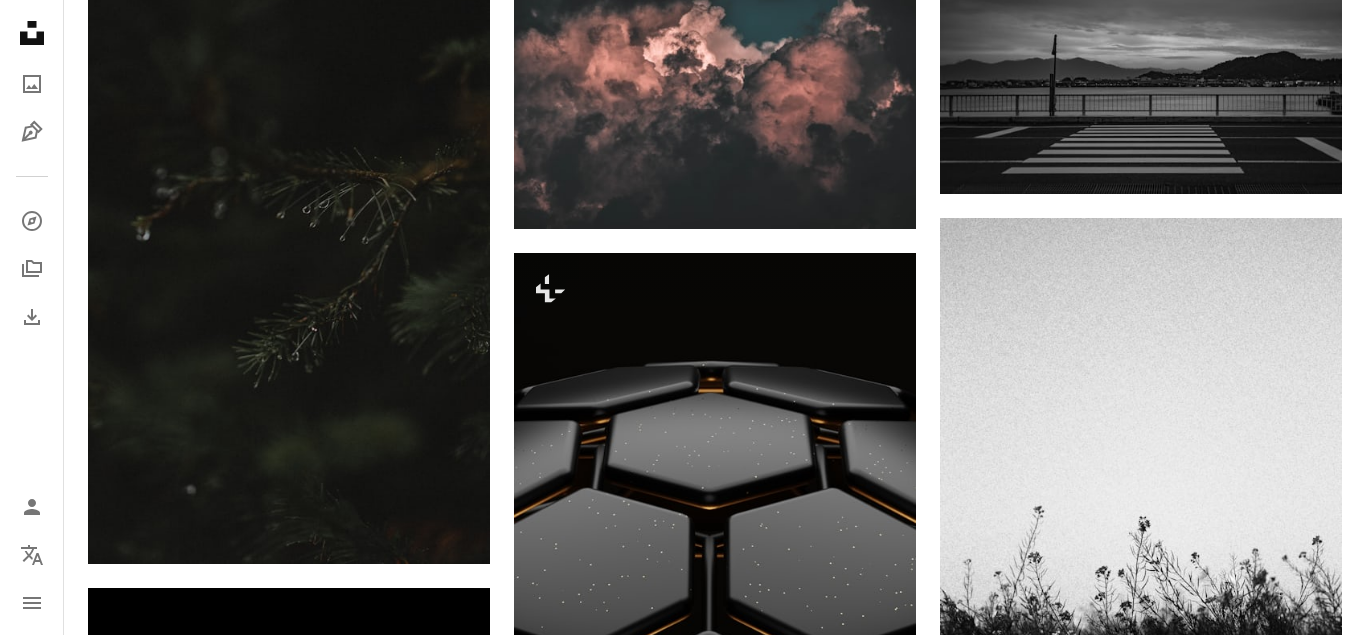 scroll, scrollTop: 306, scrollLeft: 0, axis: vertical 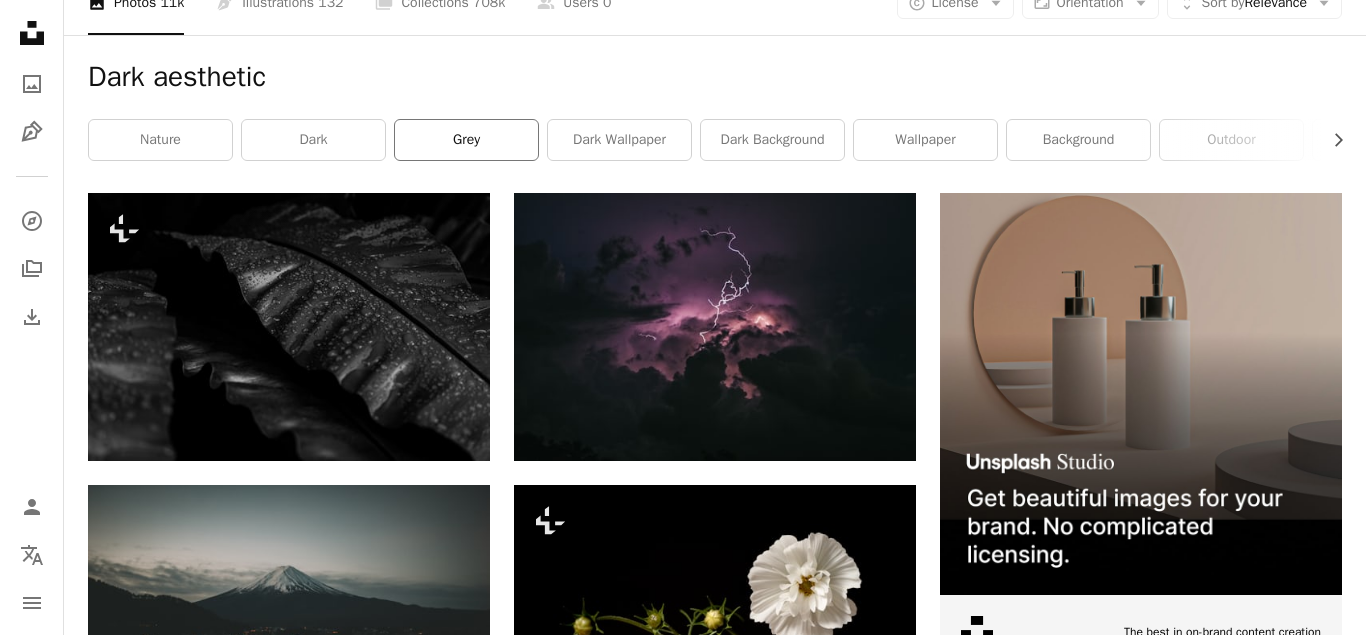click on "grey" at bounding box center (466, 140) 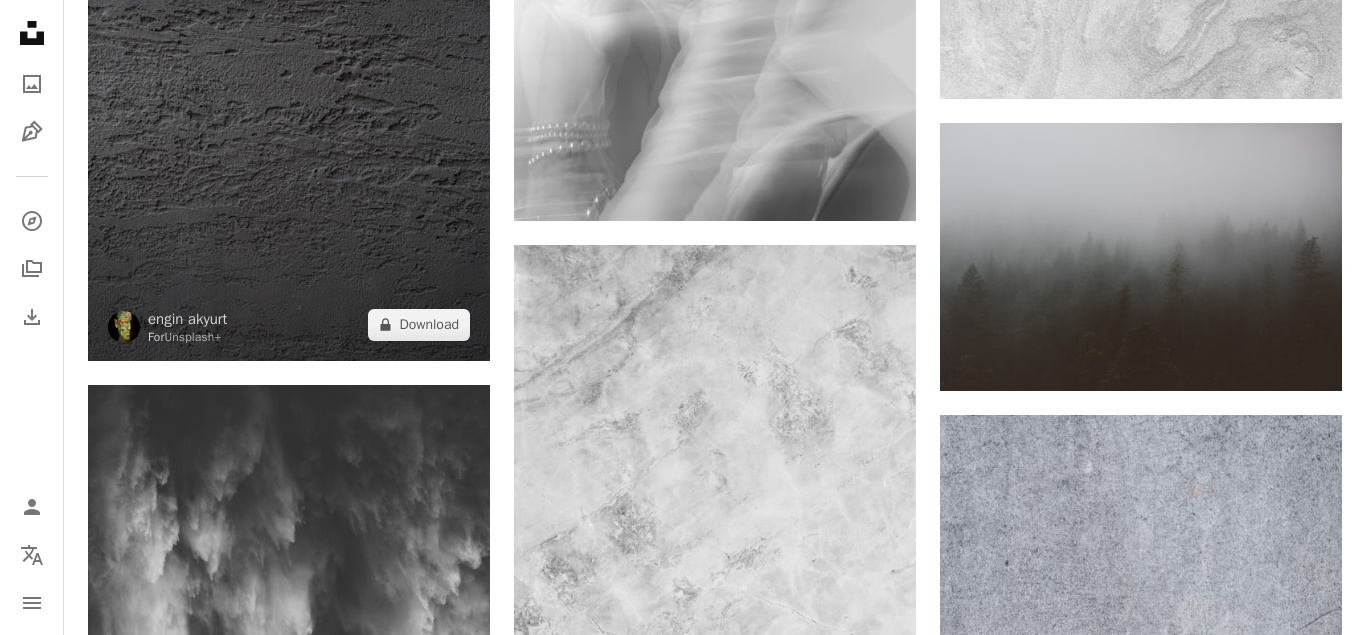 scroll, scrollTop: 1530, scrollLeft: 0, axis: vertical 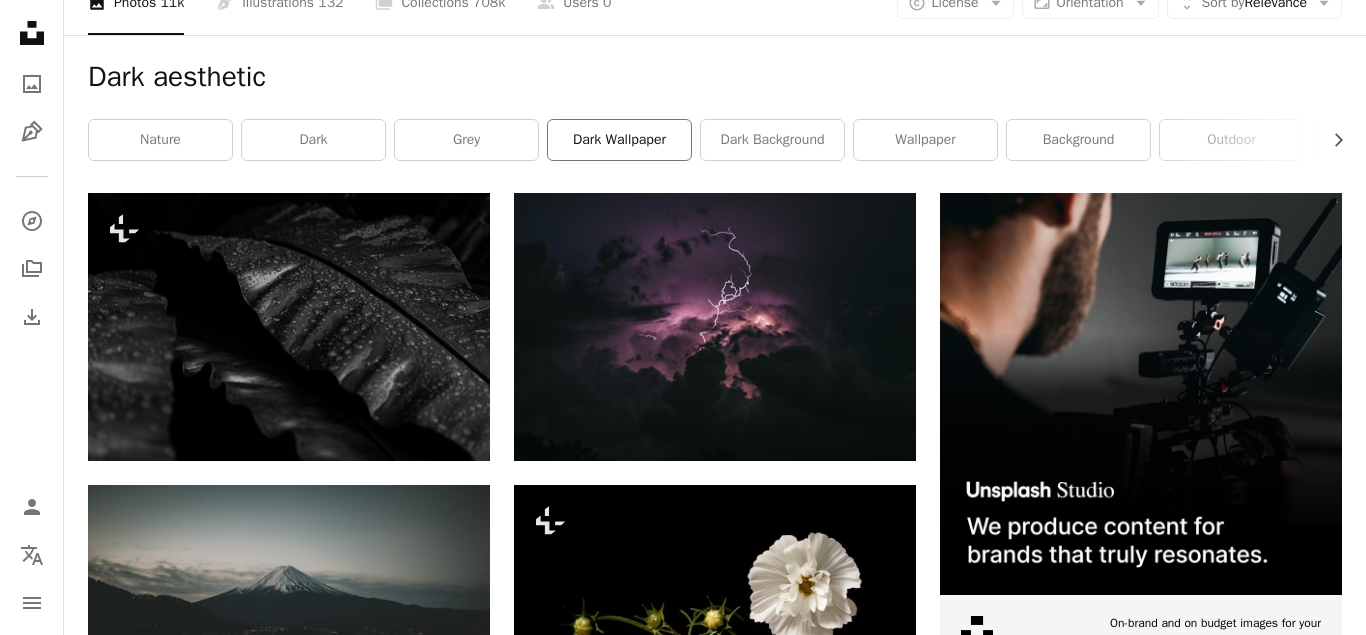 click on "dark wallpaper" at bounding box center (619, 140) 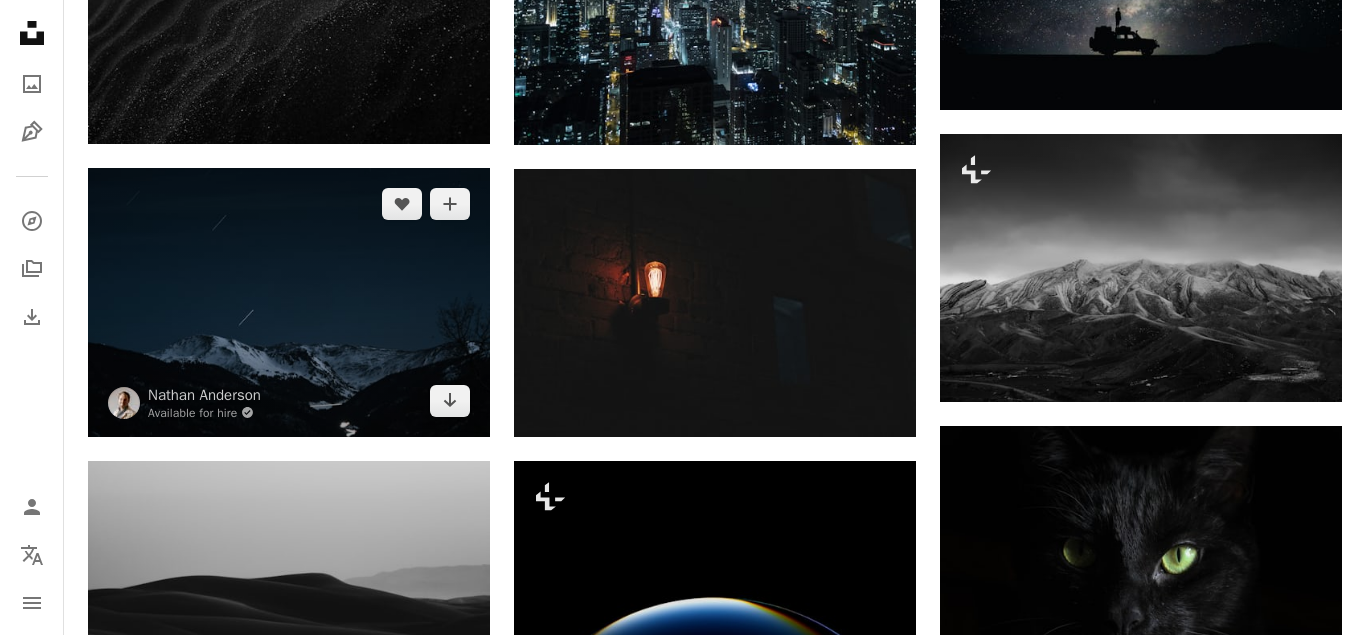 scroll, scrollTop: 1224, scrollLeft: 0, axis: vertical 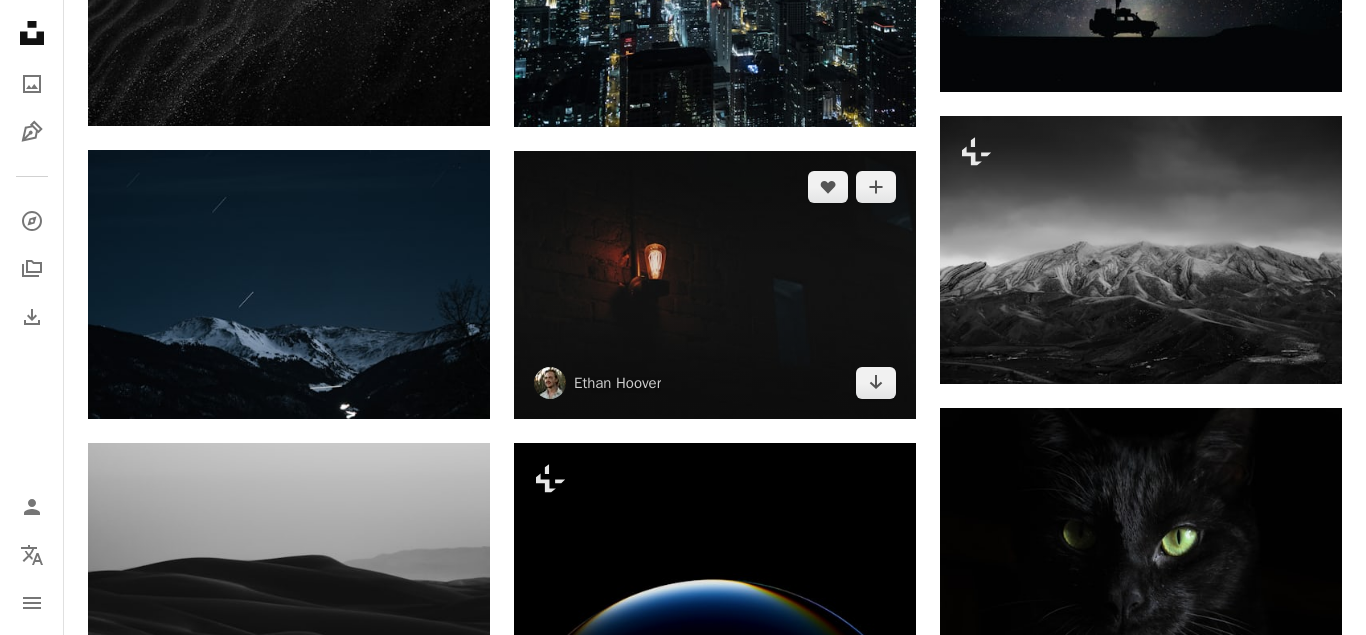 click at bounding box center [715, 285] 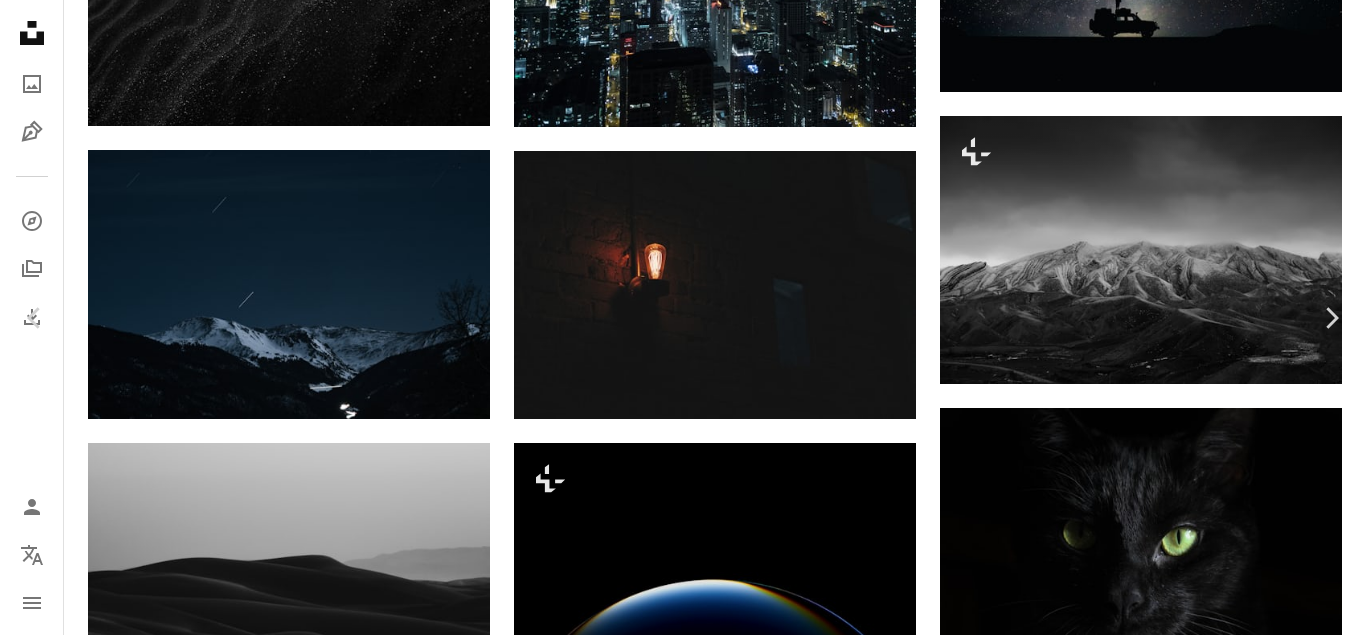 scroll, scrollTop: 0, scrollLeft: 0, axis: both 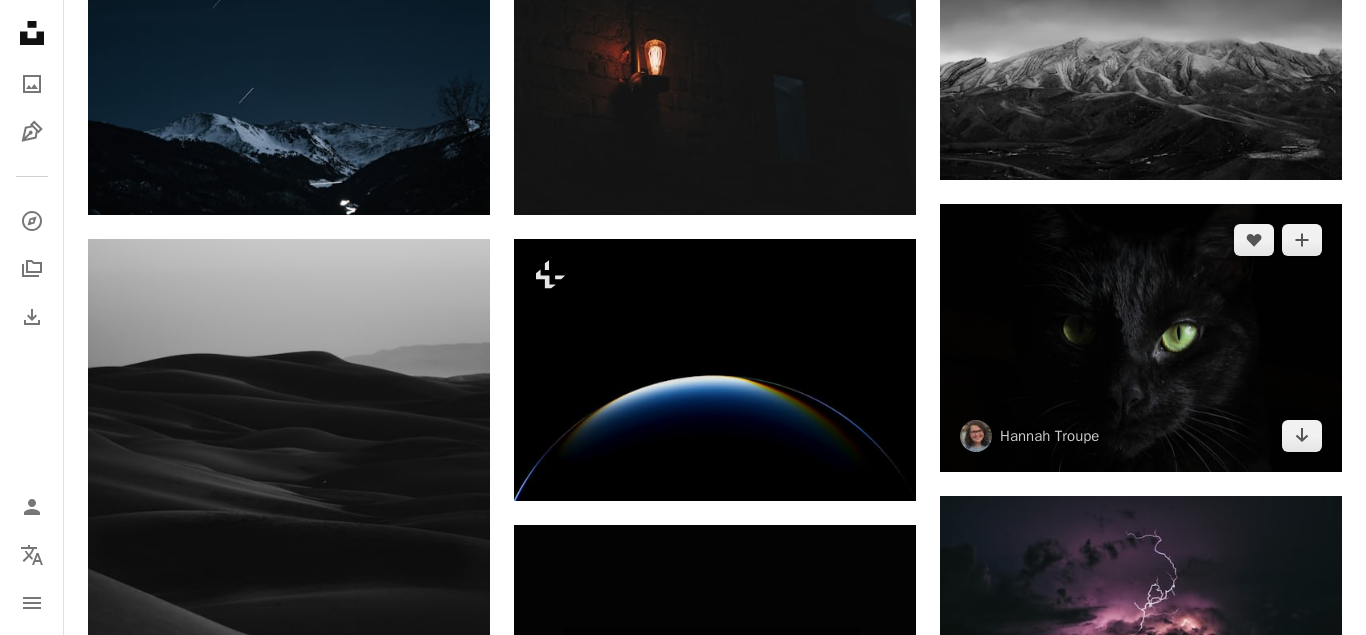click at bounding box center [1141, 338] 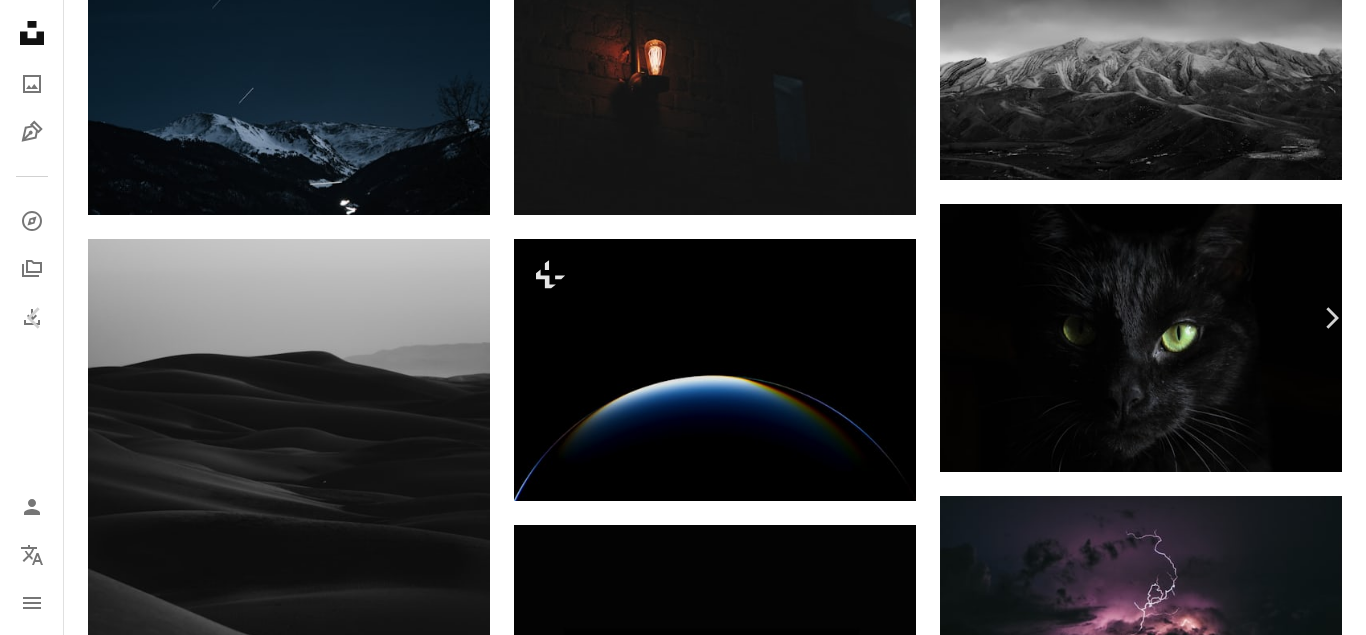 click on "Download free" at bounding box center [1167, 3062] 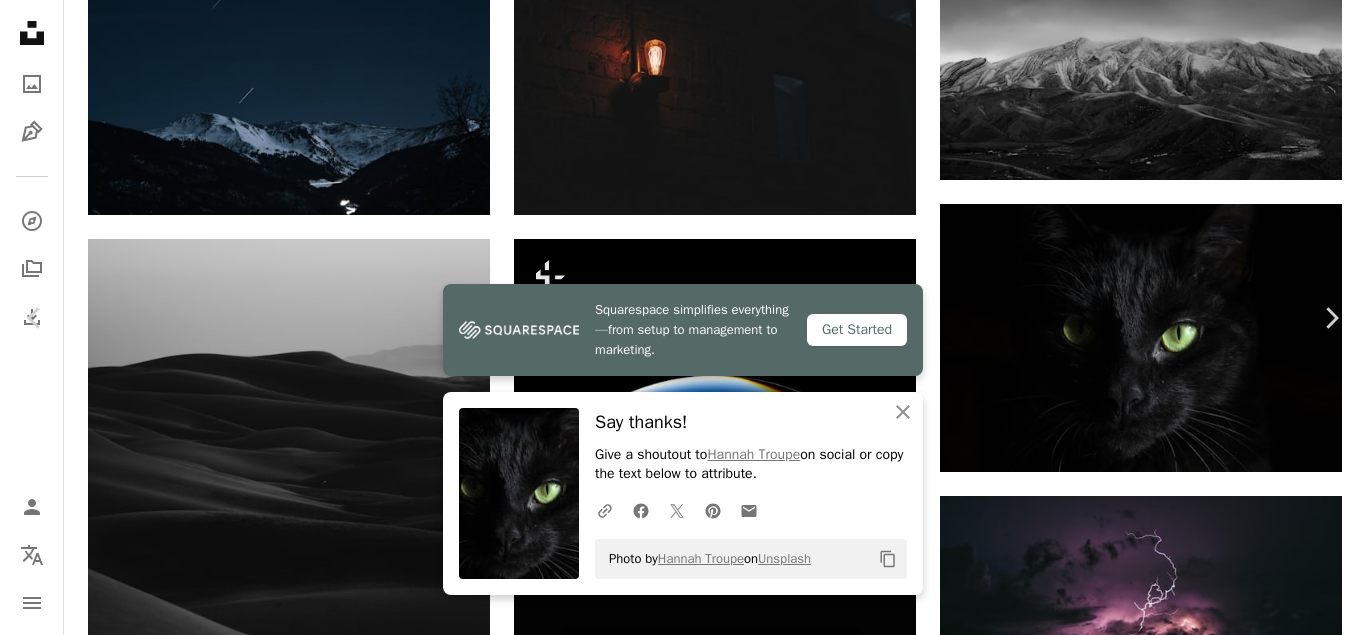click on "Zoom in" at bounding box center (675, 3393) 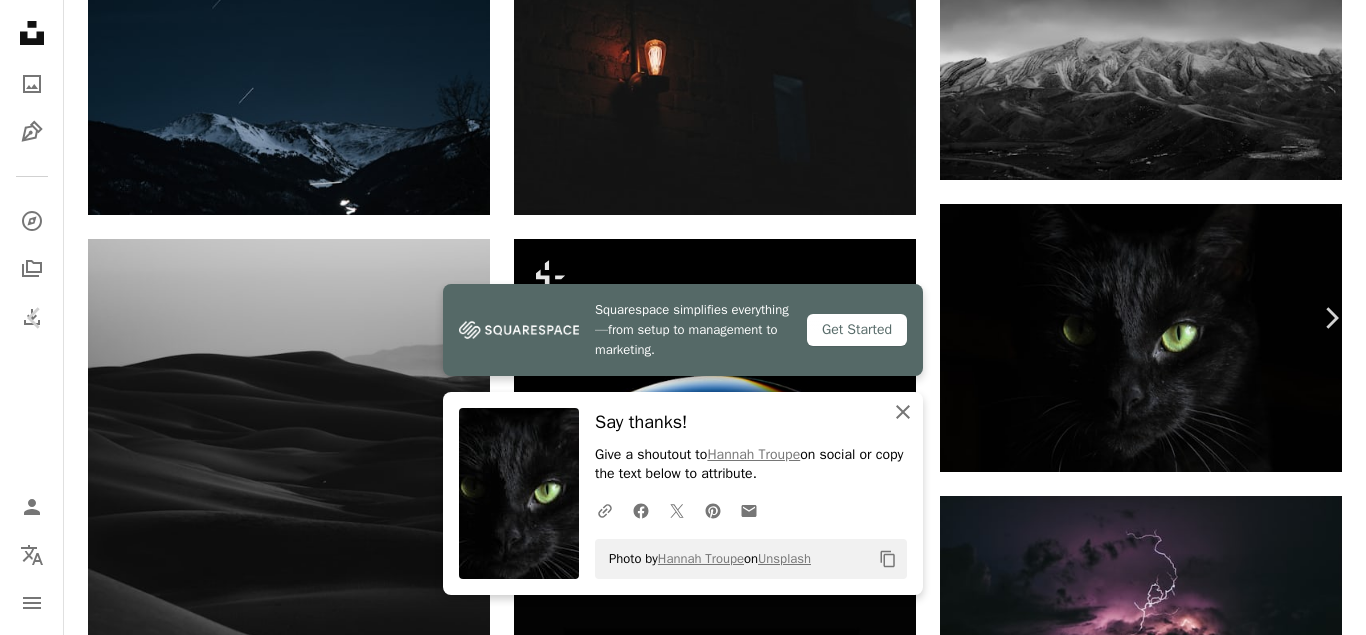 click on "An X shape" 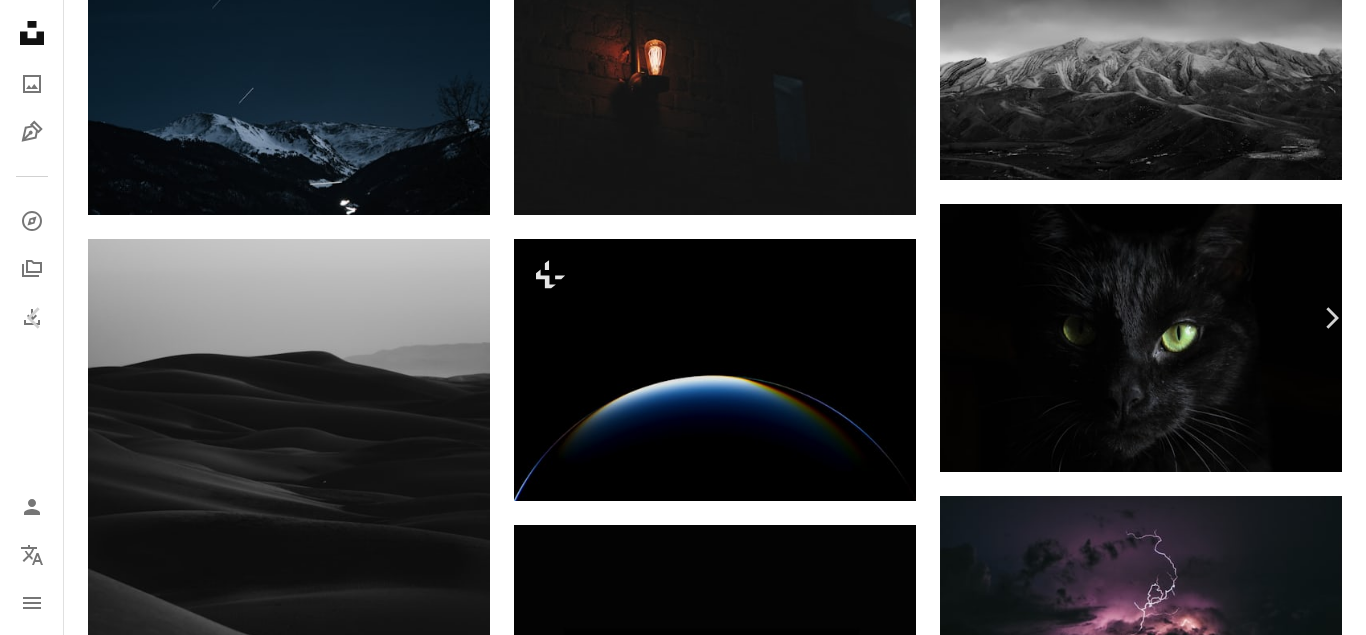 scroll, scrollTop: 600, scrollLeft: 0, axis: vertical 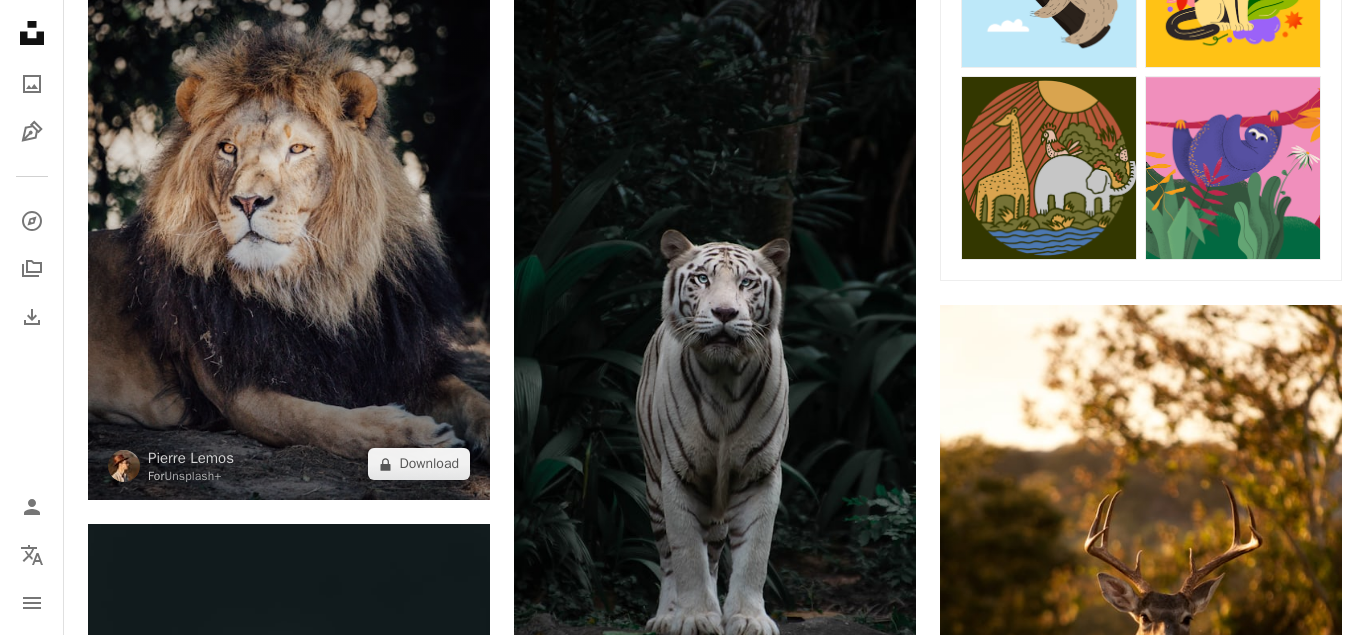 click at bounding box center [289, 198] 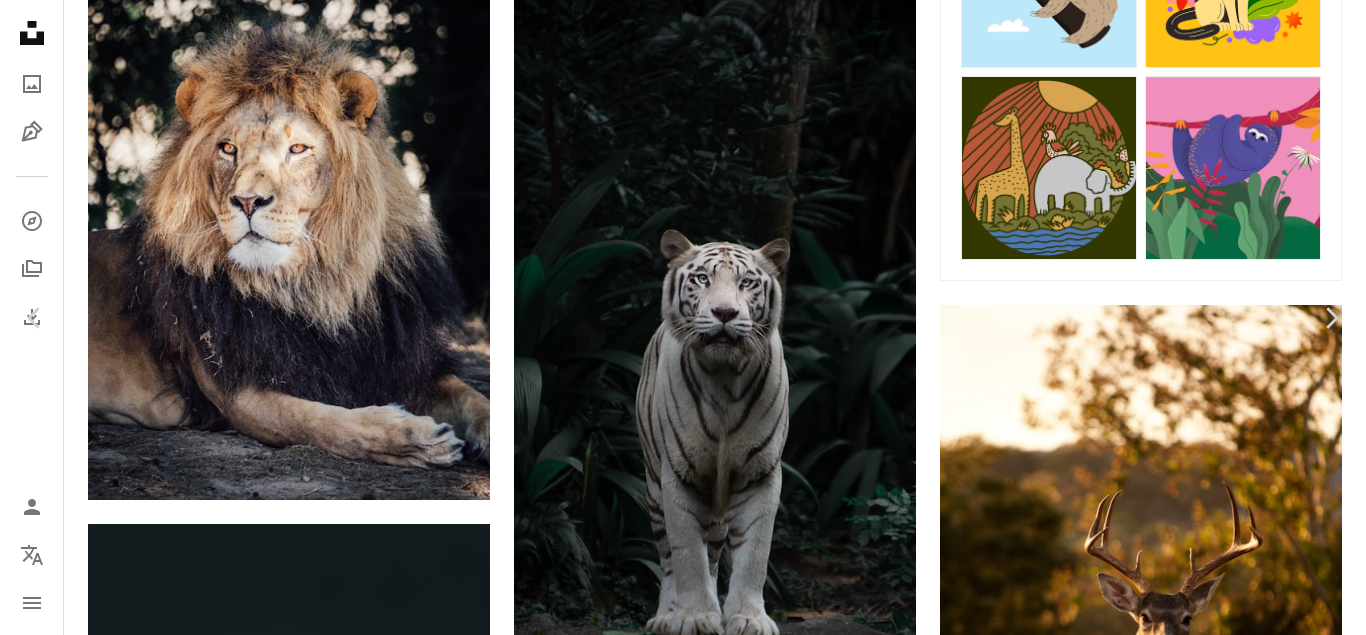 scroll, scrollTop: 7873, scrollLeft: 0, axis: vertical 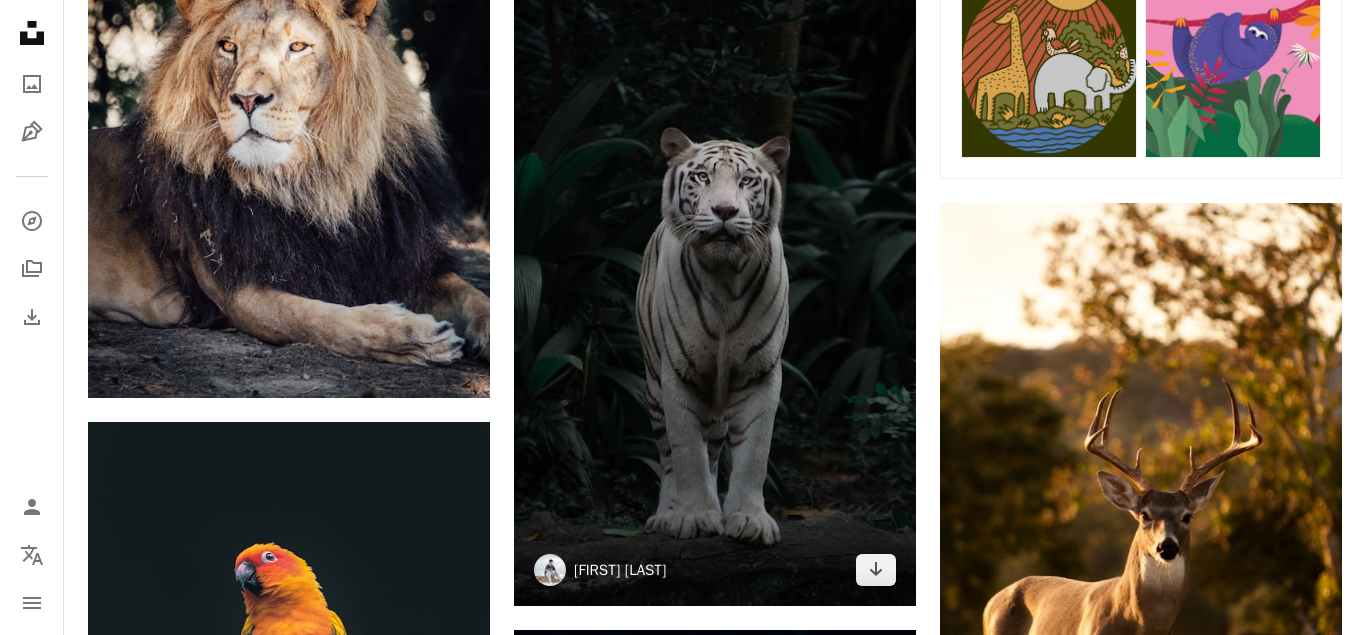 click at bounding box center (715, 248) 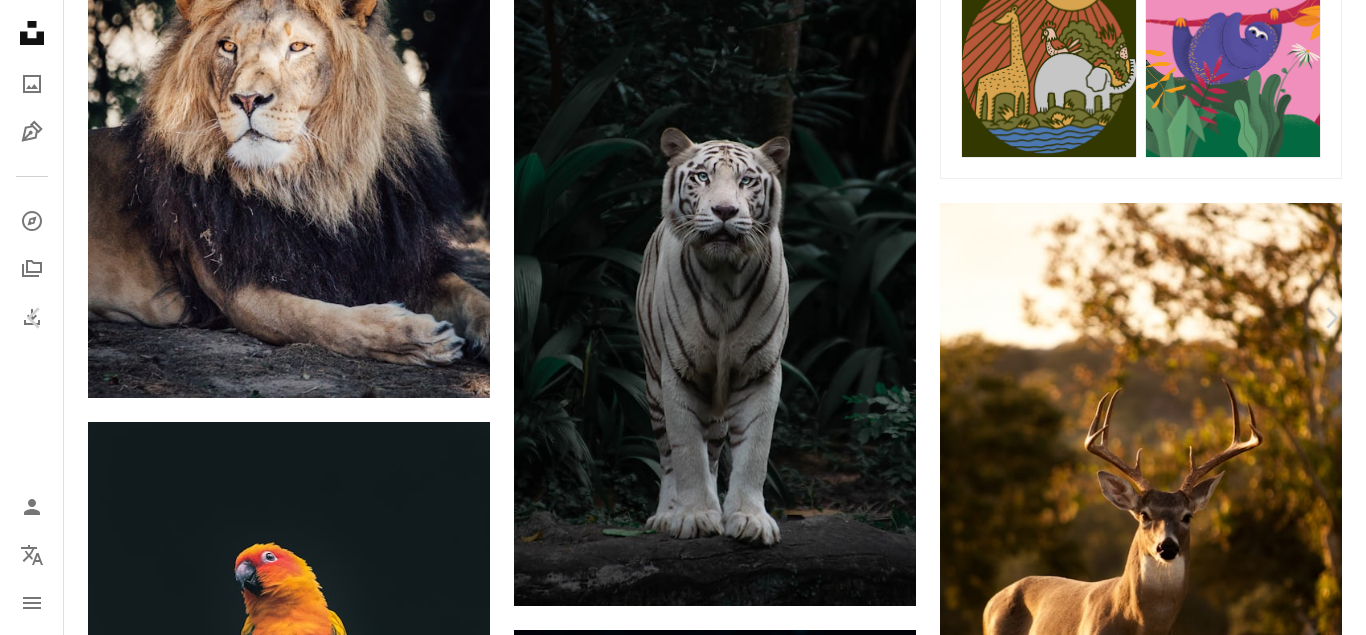 scroll, scrollTop: 7320, scrollLeft: 0, axis: vertical 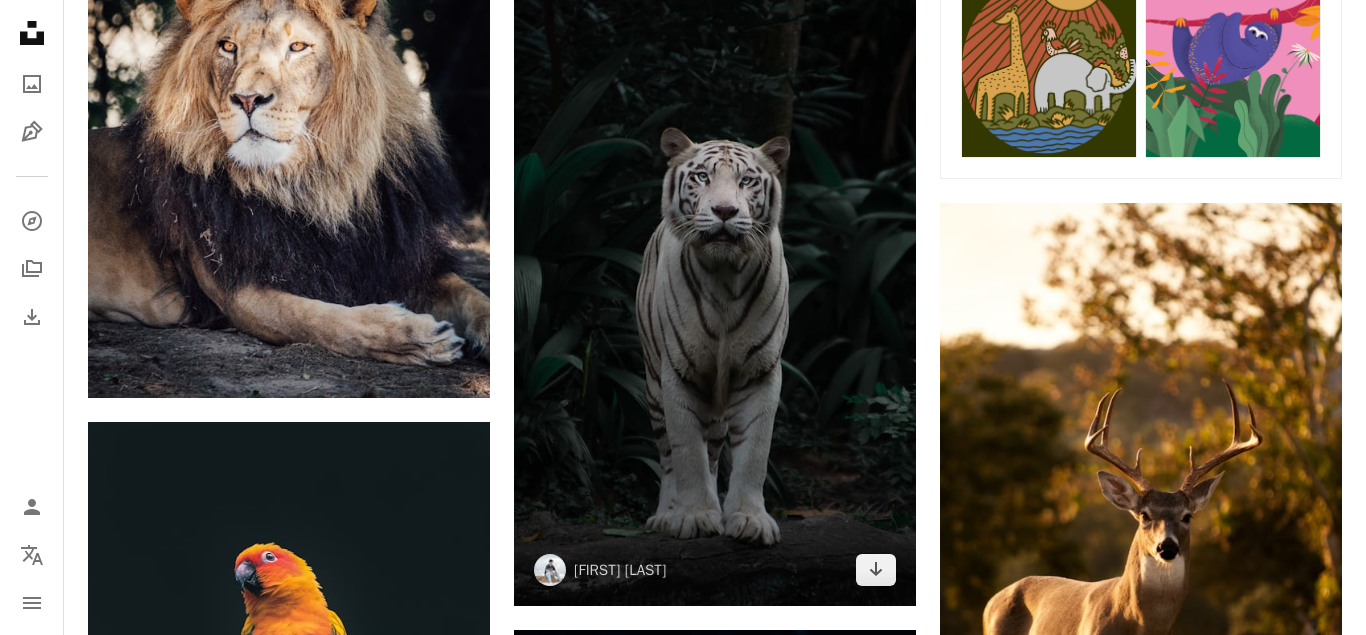 click at bounding box center [715, 248] 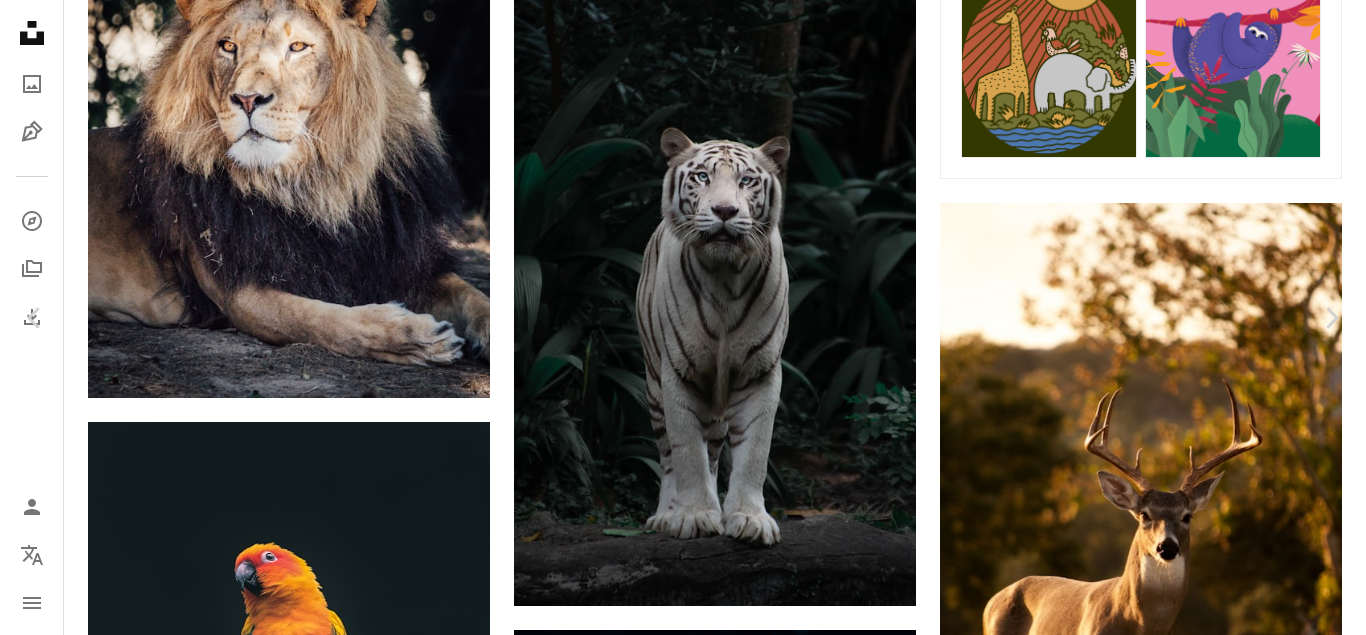 scroll, scrollTop: 8040, scrollLeft: 0, axis: vertical 